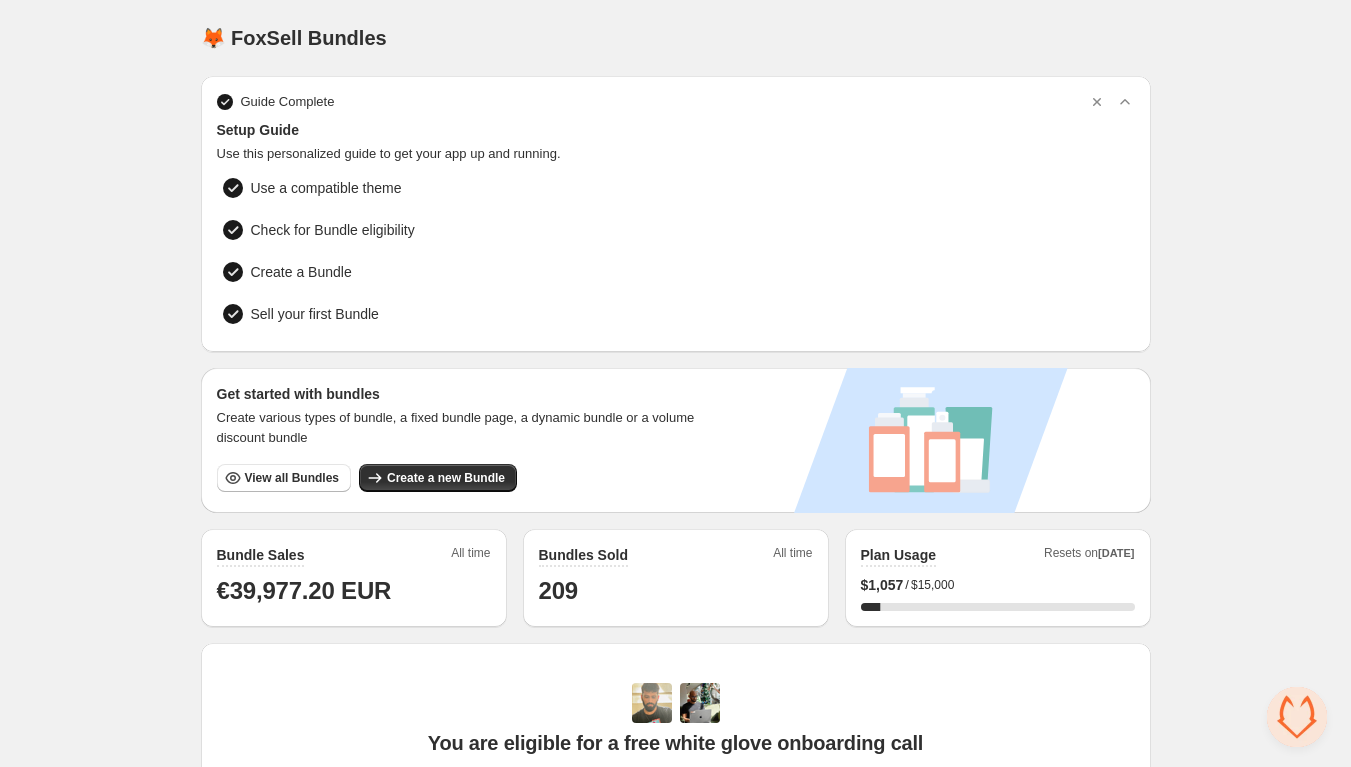 scroll, scrollTop: 0, scrollLeft: 0, axis: both 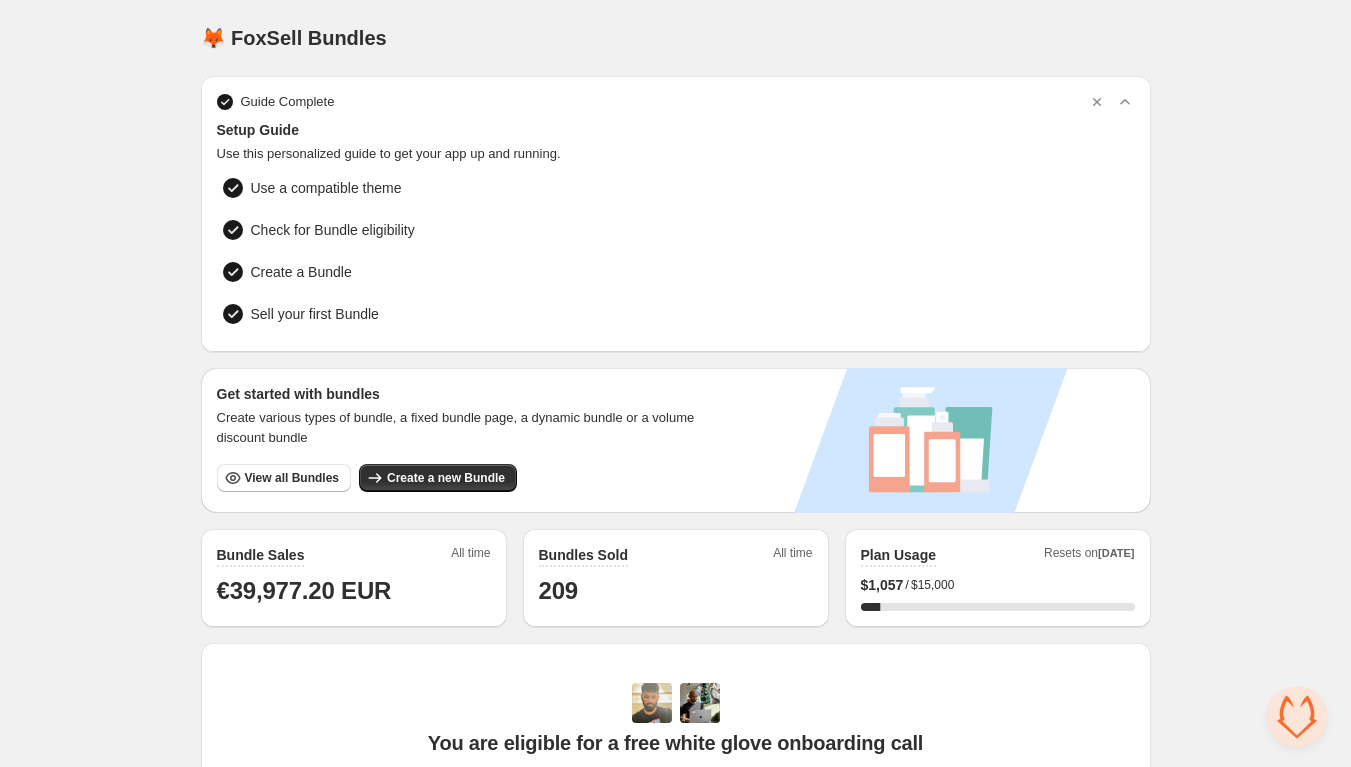 drag, startPoint x: 1138, startPoint y: 549, endPoint x: 1085, endPoint y: 550, distance: 53.009434 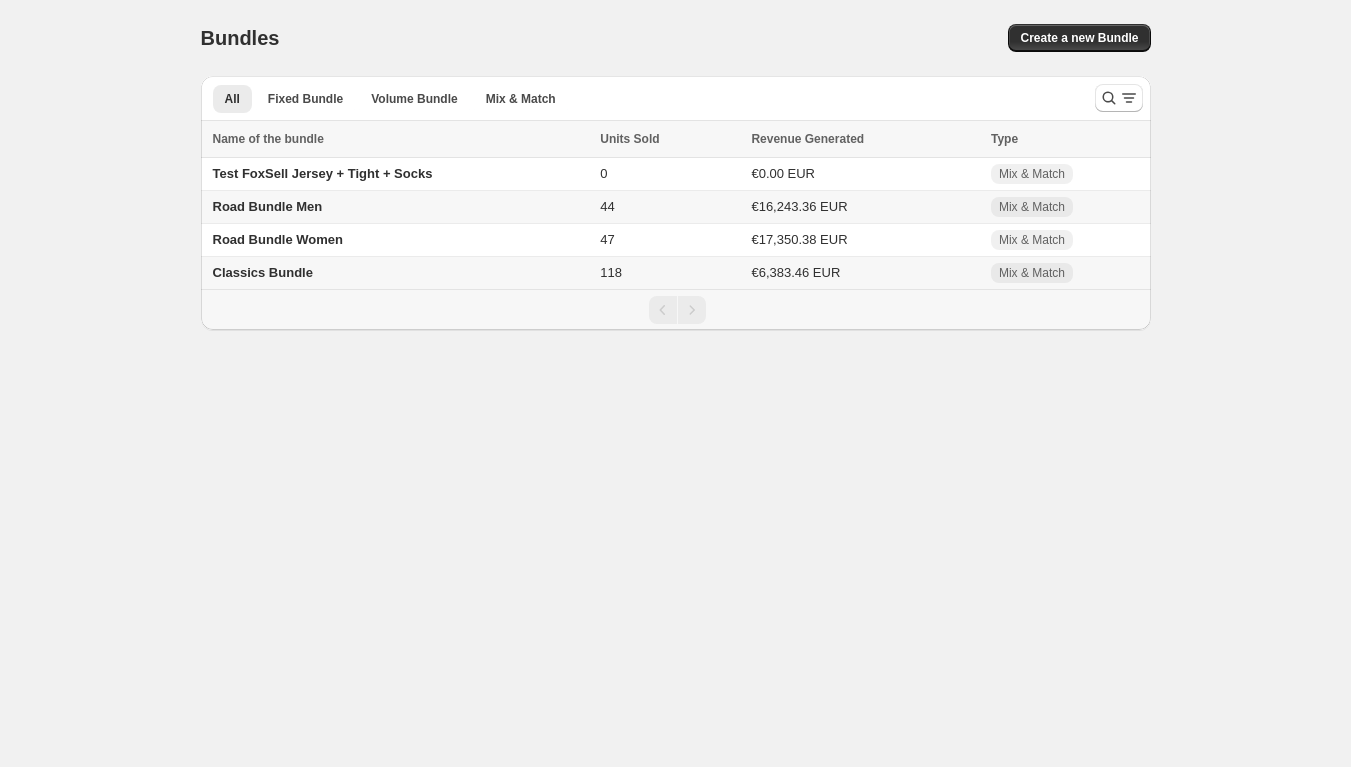 scroll, scrollTop: 0, scrollLeft: 0, axis: both 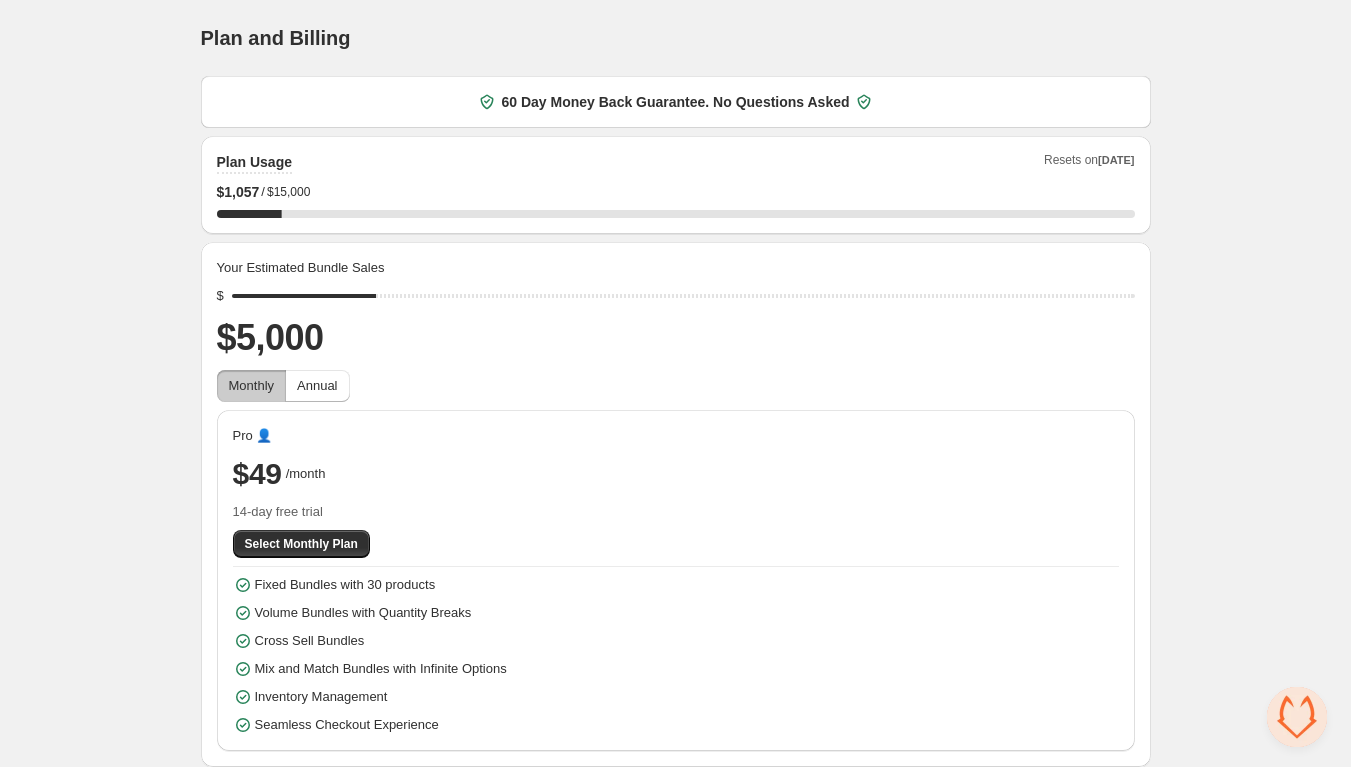drag, startPoint x: 388, startPoint y: 296, endPoint x: 390, endPoint y: 286, distance: 10.198039 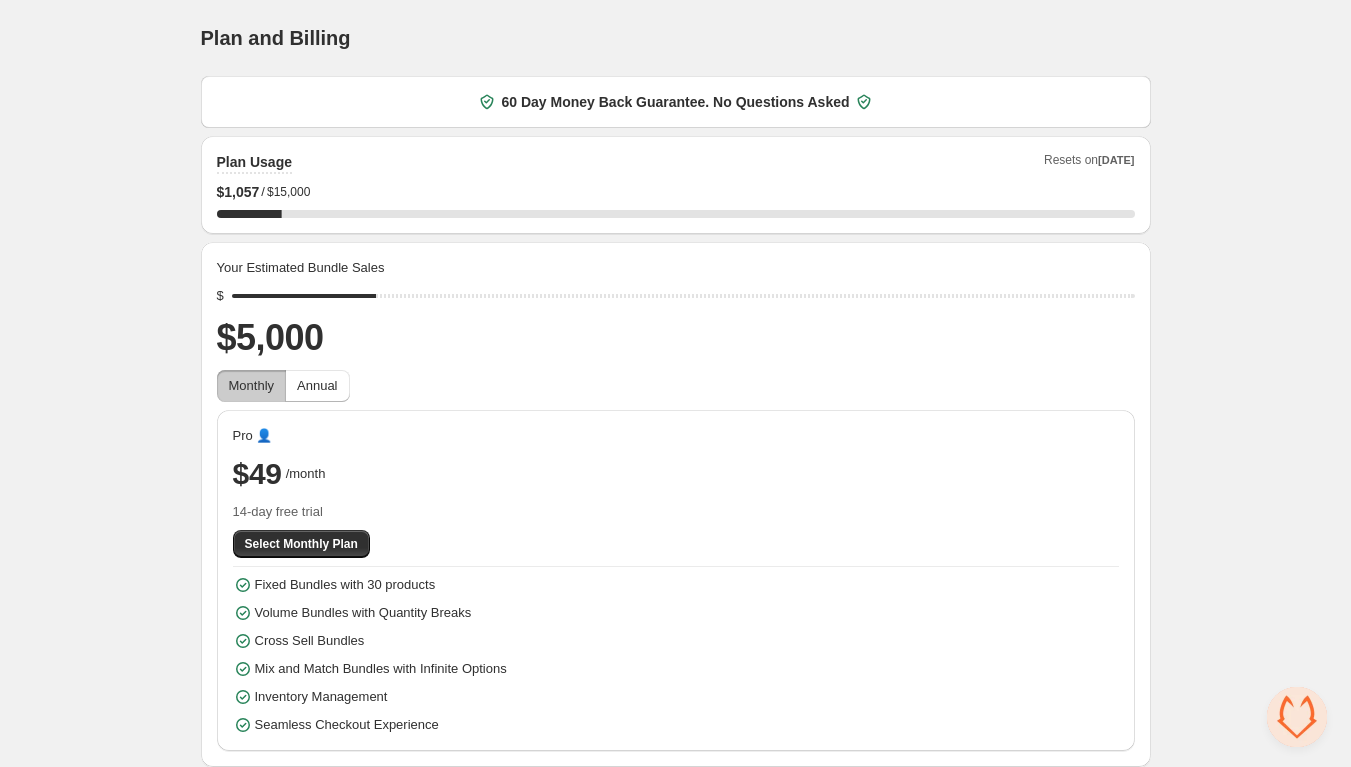 click on "Plan and Billing. This page is ready Plan and Billing 60 Day Money Back Guarantee. No Questions Asked Plan Usage Resets on  Aug 1st $ 1,057 / $15,000 7.0404384 % Your Estimated Bundle Sales $ $5,000 Monthly Annual Pro 👤 $49 /month 14-day free trial Select Monthly Plan Fixed Bundles with 30 products Volume Bundles with Quantity Breaks Cross Sell Bundles Mix and Match Bundles with Infinite Options Inventory Management Seamless Checkout Experience" at bounding box center (676, 383) 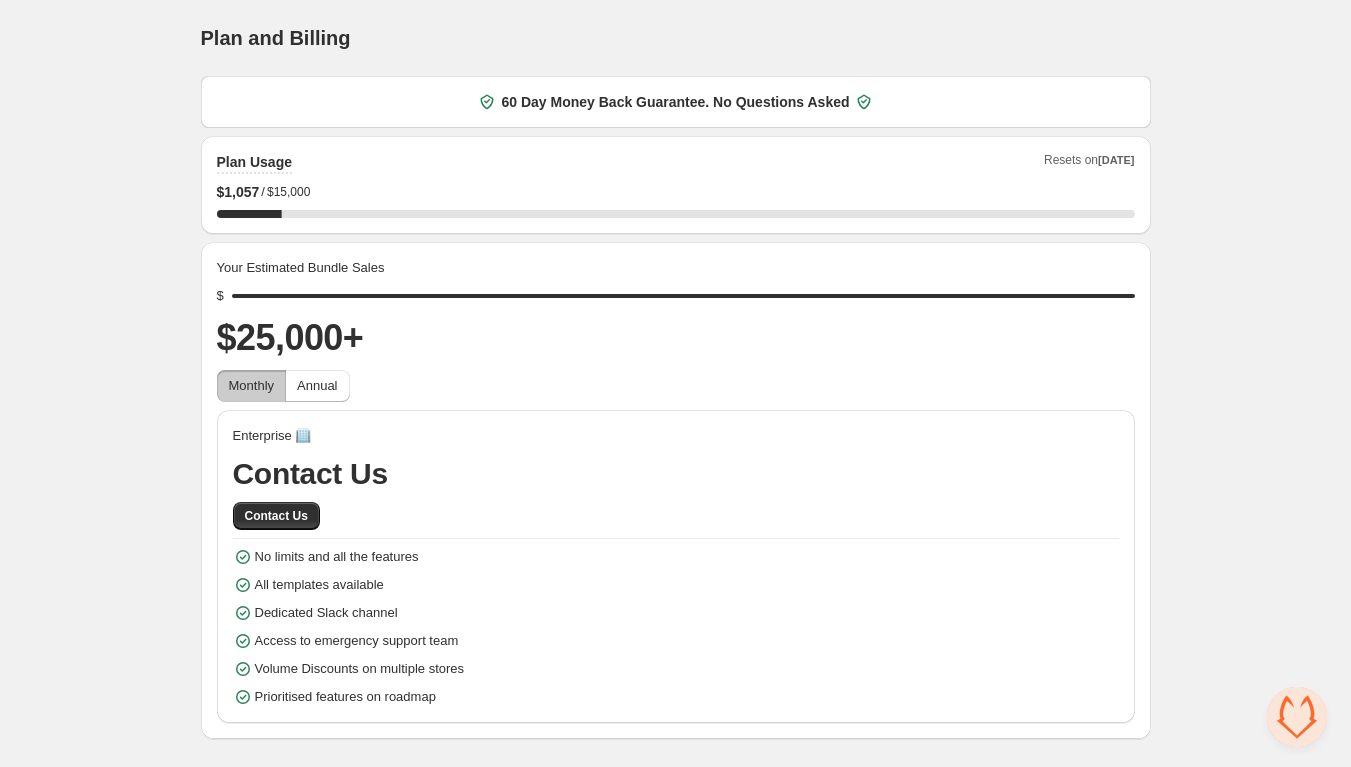 drag, startPoint x: 382, startPoint y: 295, endPoint x: 1120, endPoint y: 296, distance: 738.0007 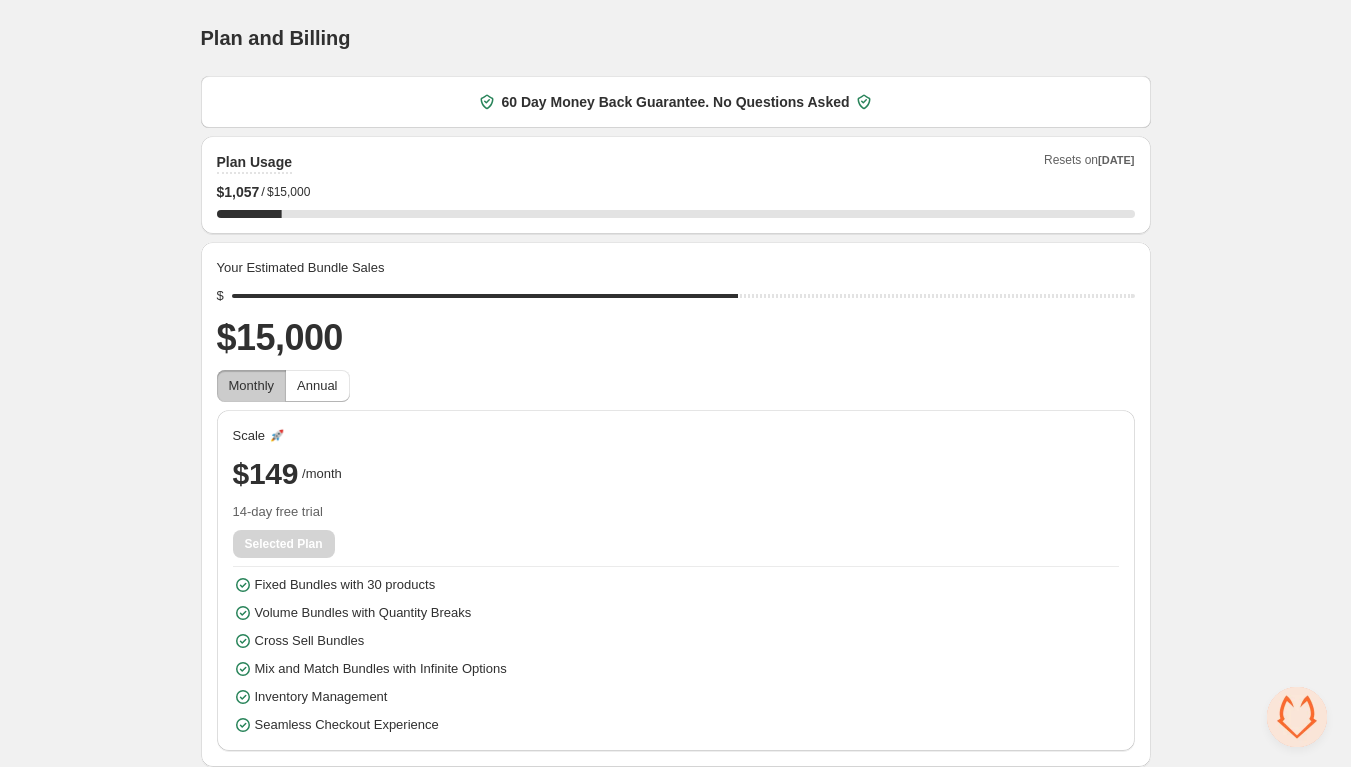 drag, startPoint x: 1125, startPoint y: 293, endPoint x: 721, endPoint y: 291, distance: 404.00494 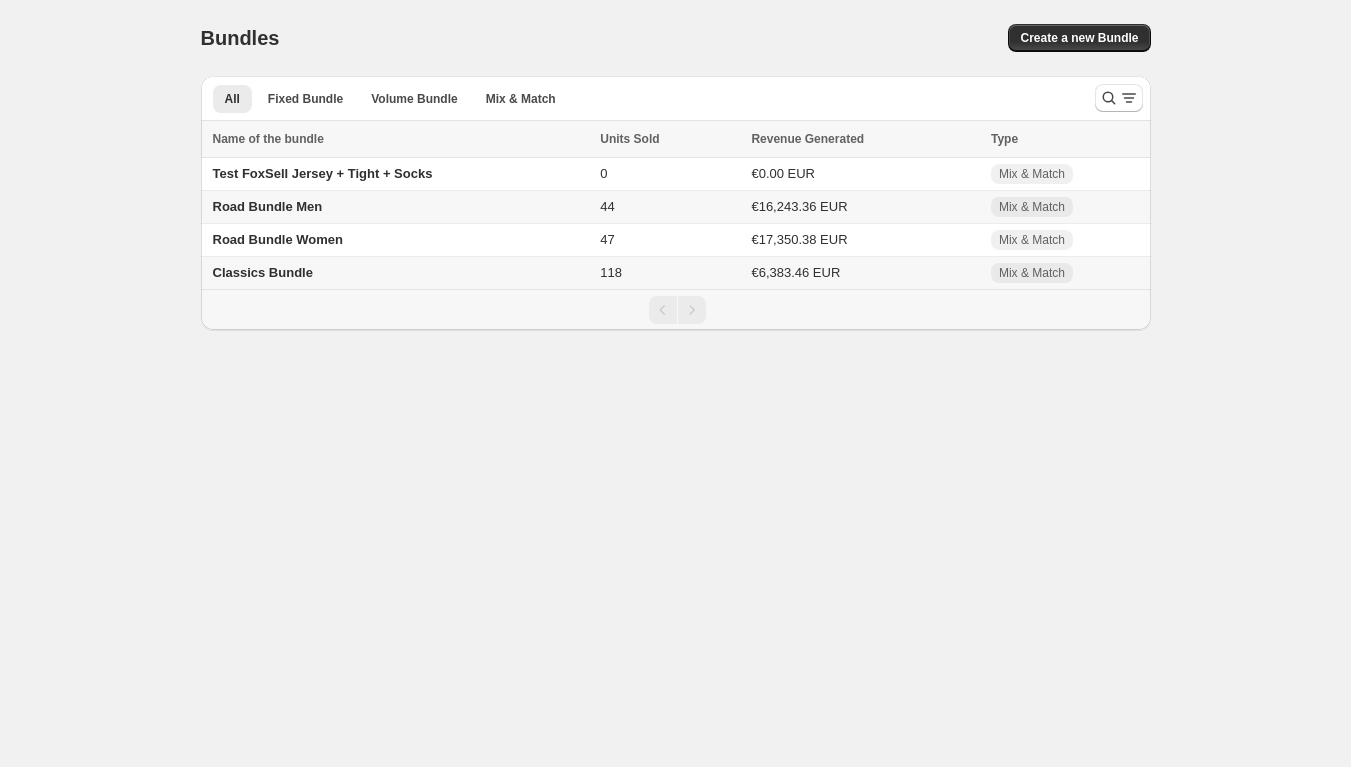 scroll, scrollTop: 0, scrollLeft: 0, axis: both 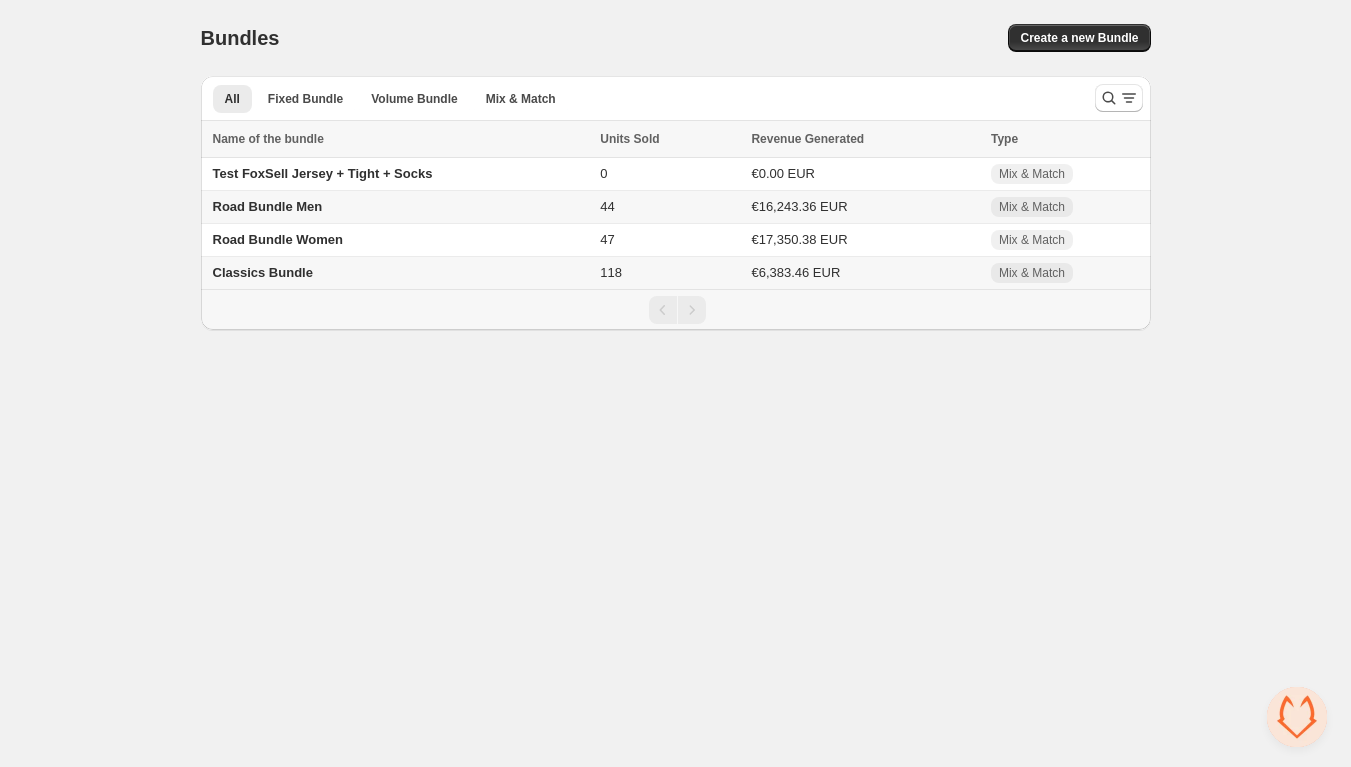 click on "Road Bundle Men" at bounding box center [268, 206] 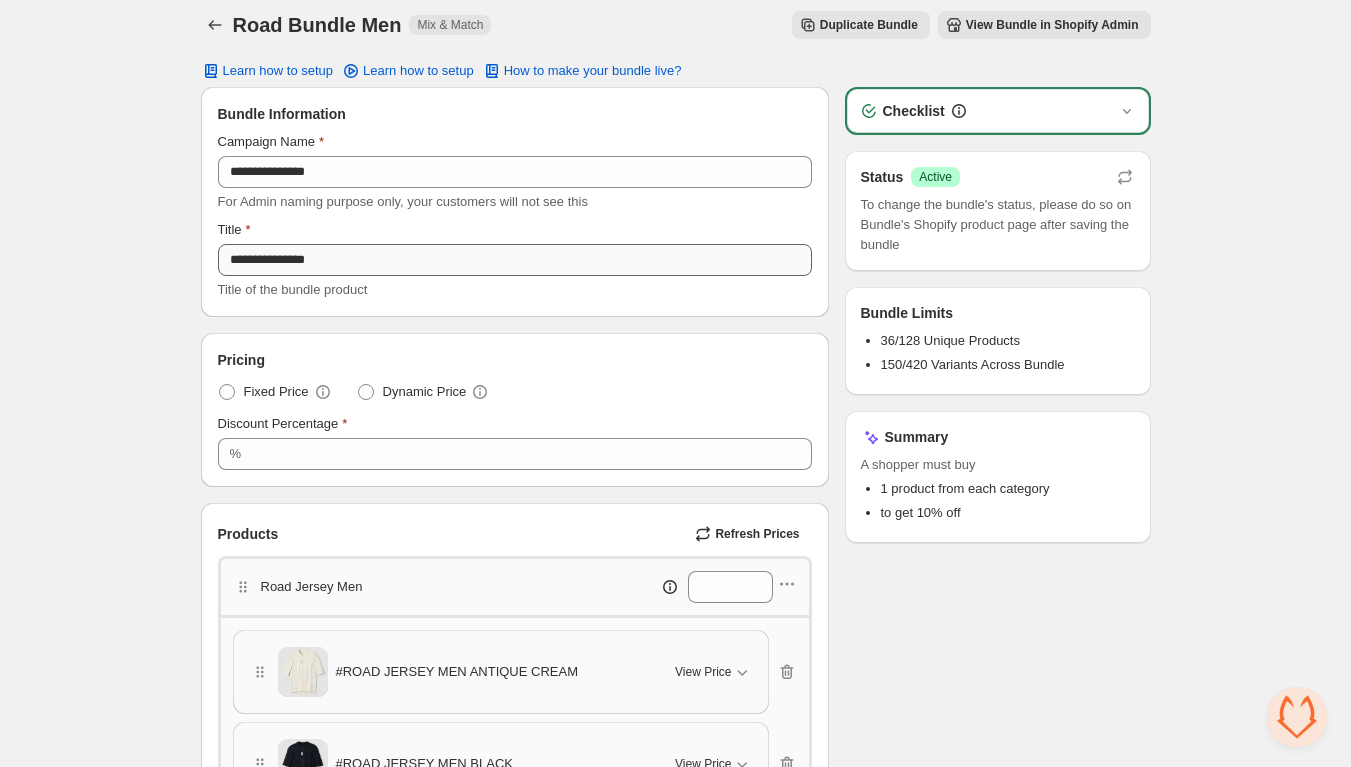 scroll, scrollTop: 8, scrollLeft: 0, axis: vertical 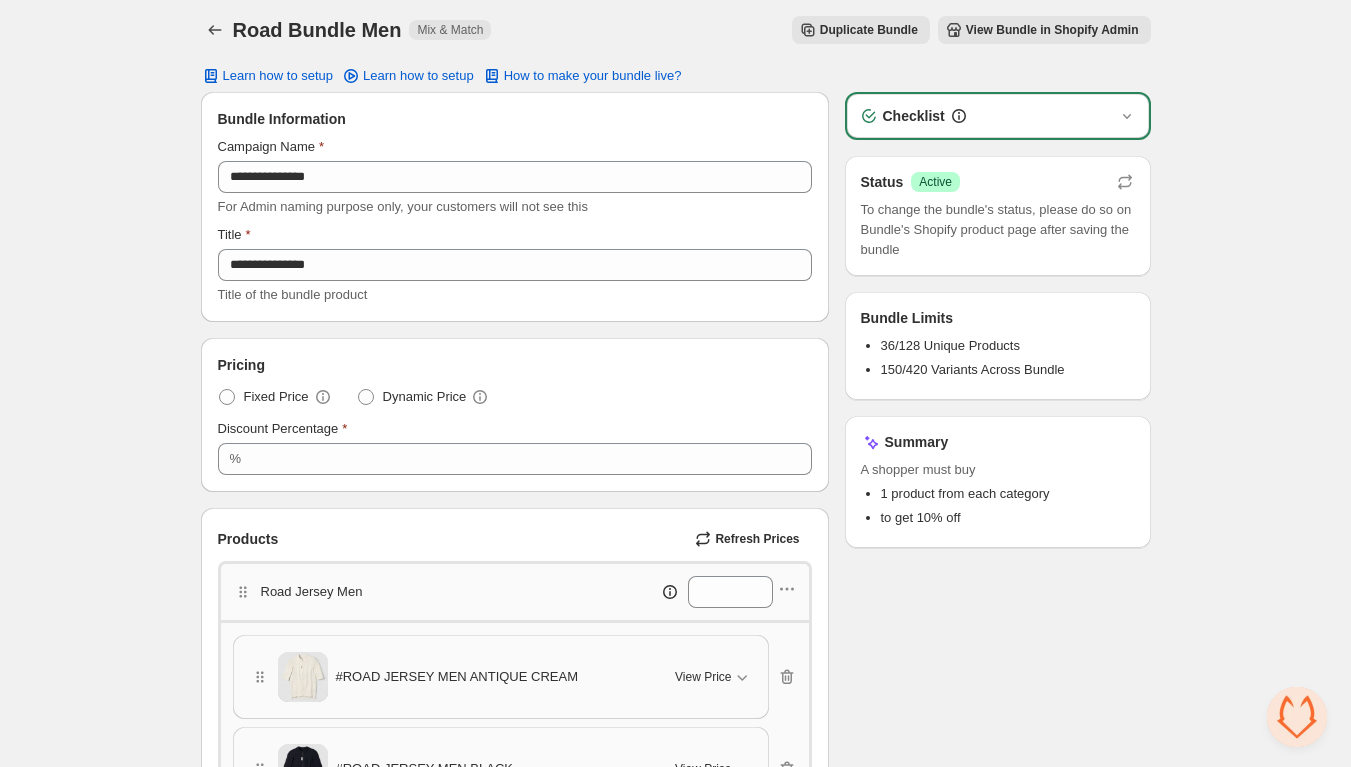 click on "Duplicate Bundle" at bounding box center [869, 30] 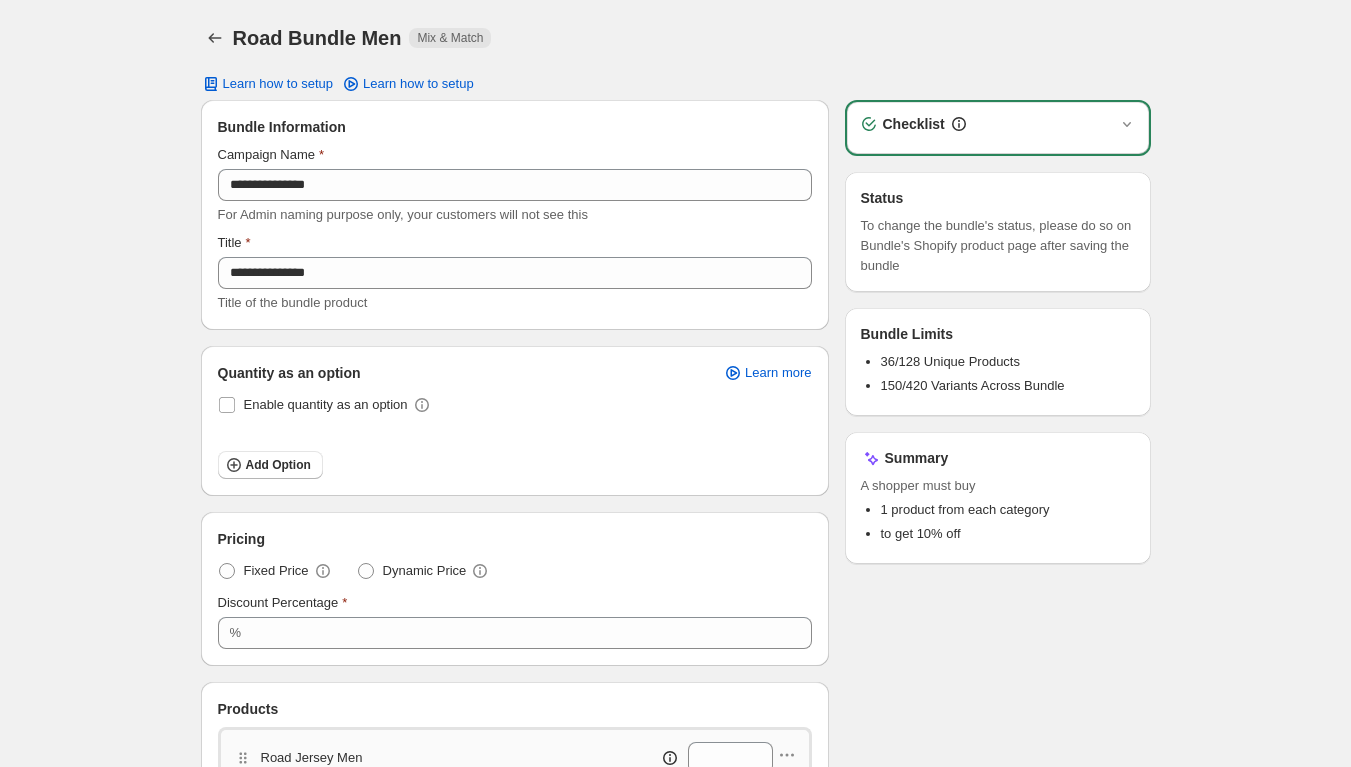 scroll, scrollTop: 0, scrollLeft: 0, axis: both 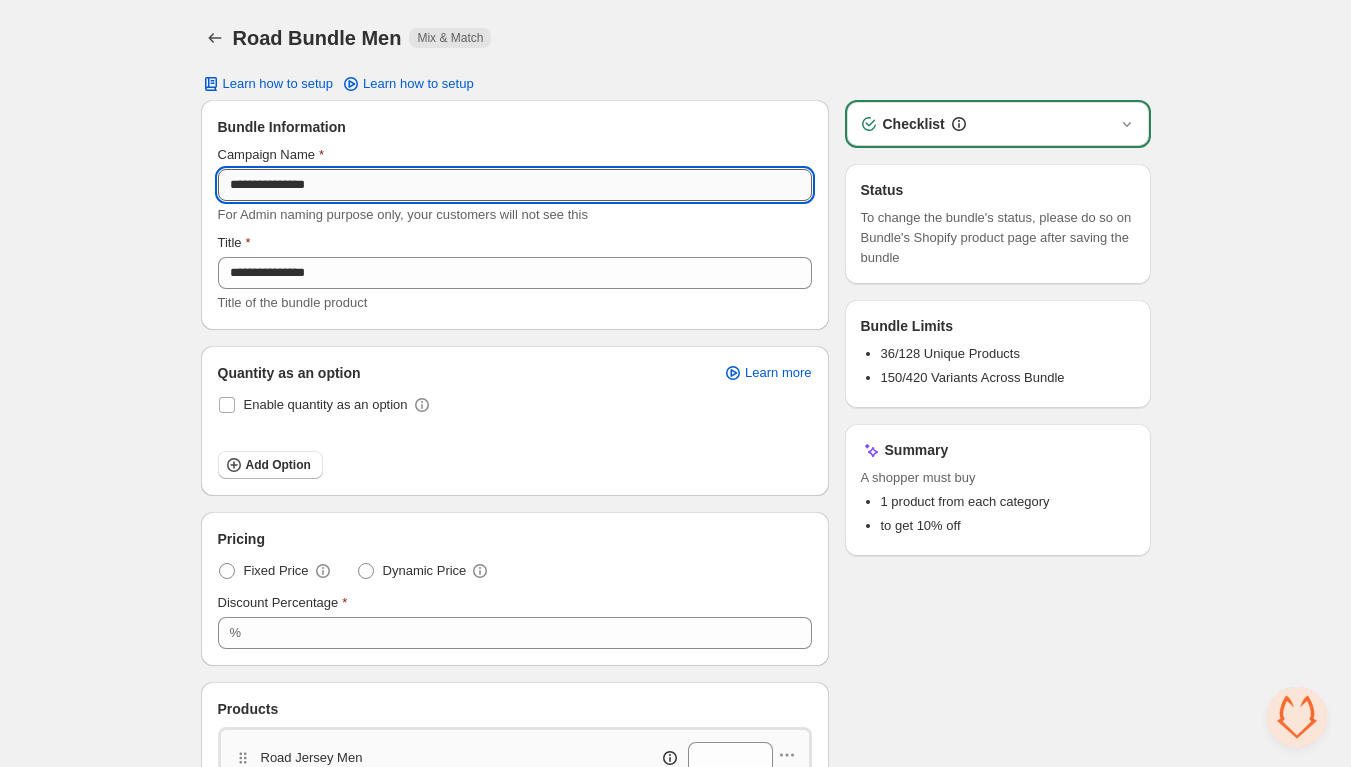 click on "**********" at bounding box center (515, 185) 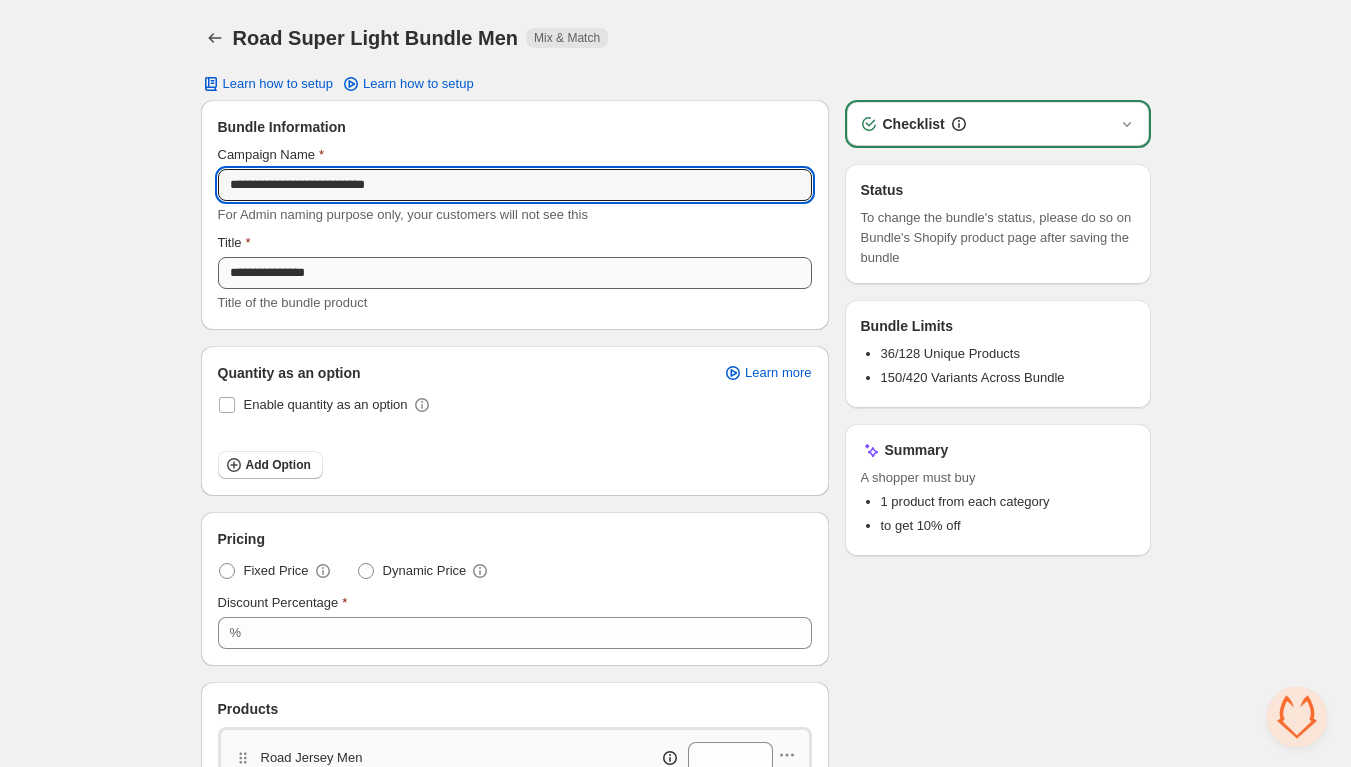 type on "**********" 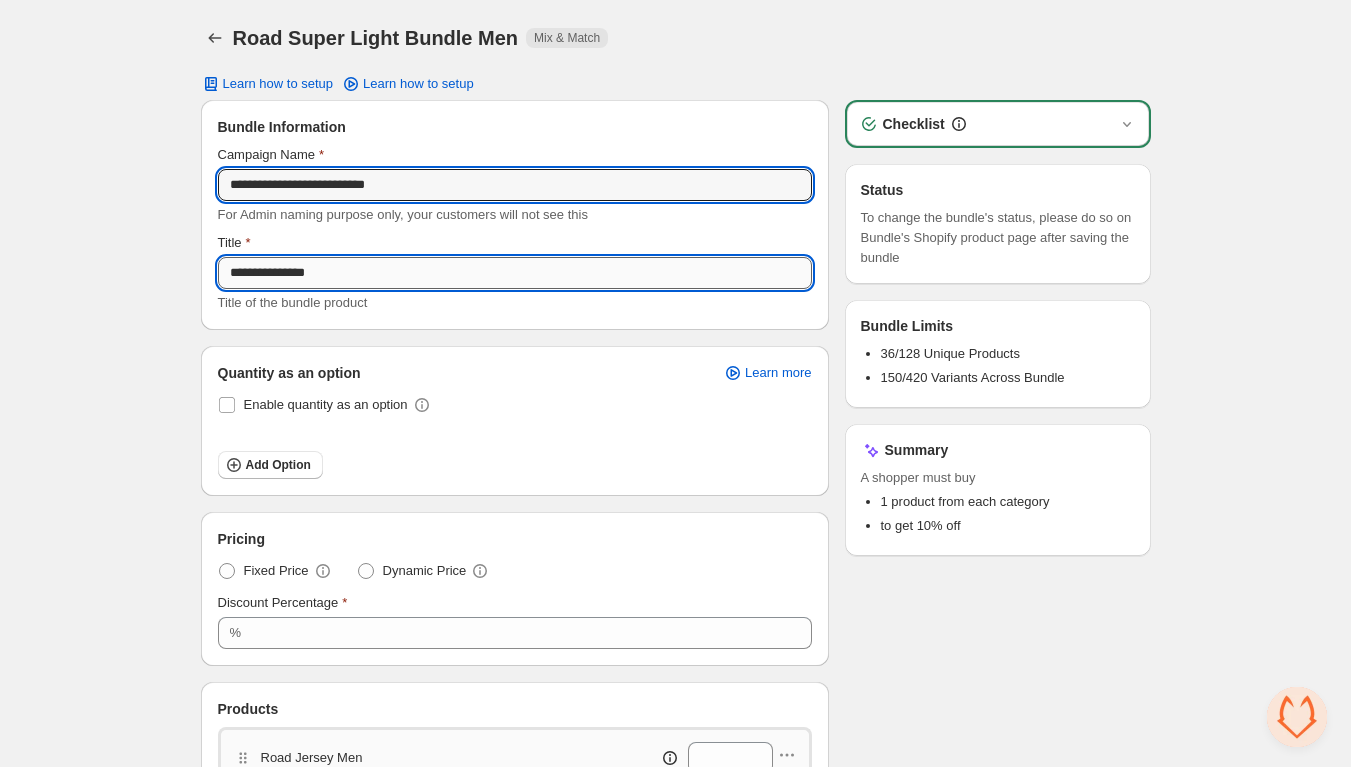click on "**********" at bounding box center (515, 273) 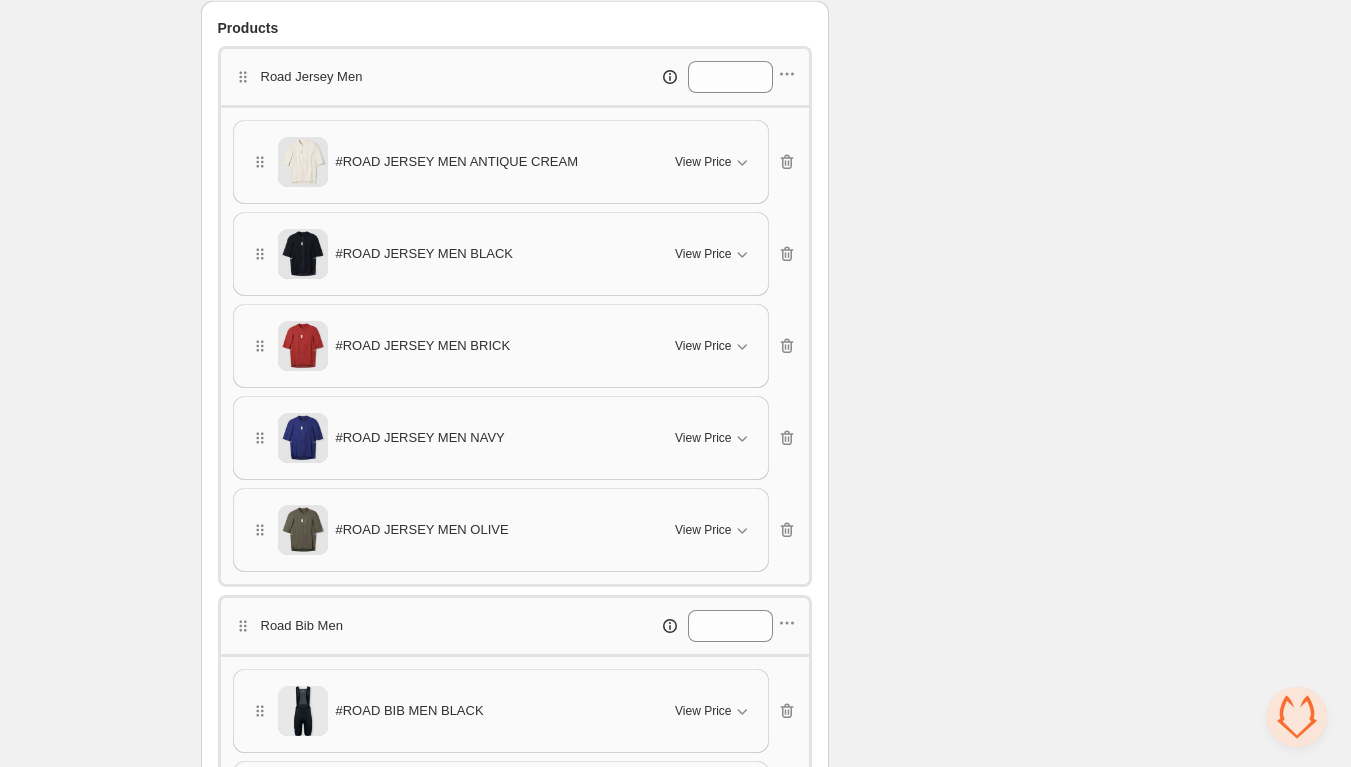 scroll, scrollTop: 692, scrollLeft: 0, axis: vertical 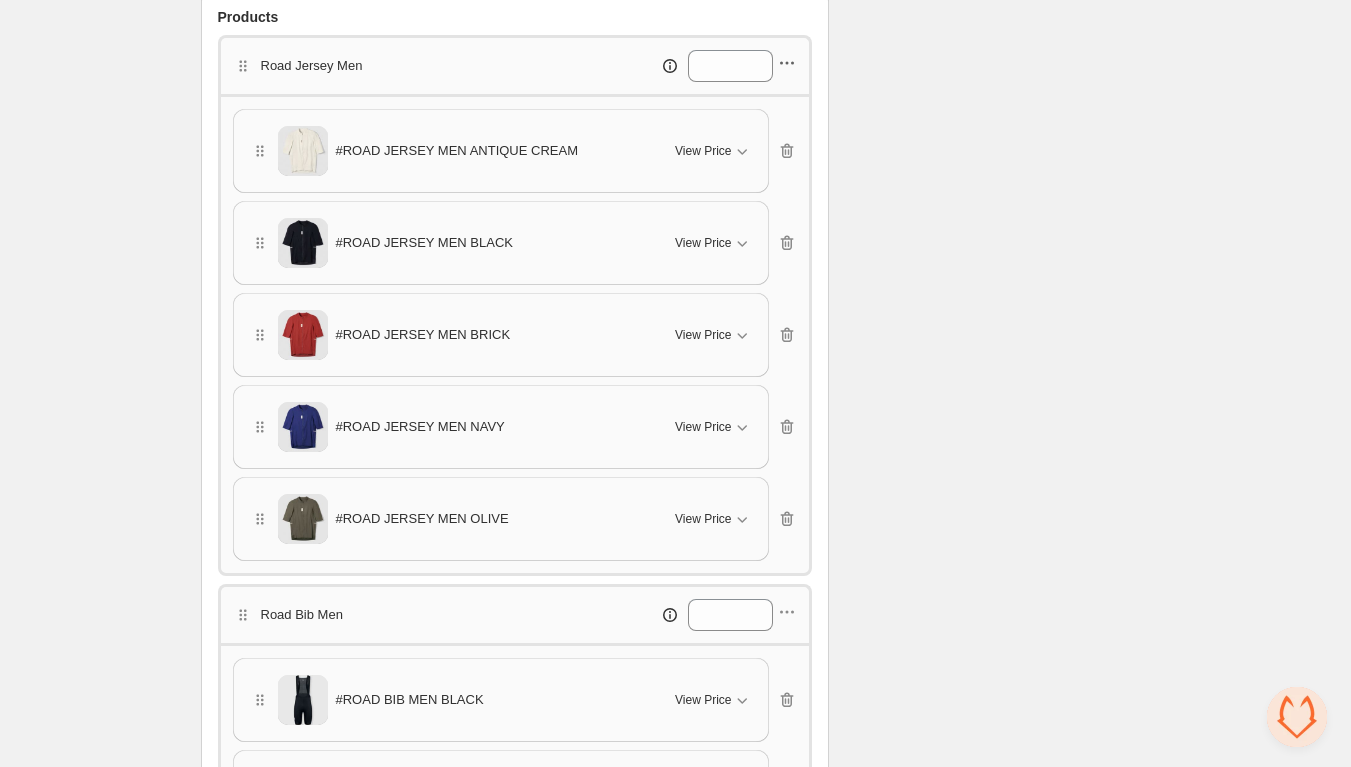 type on "**********" 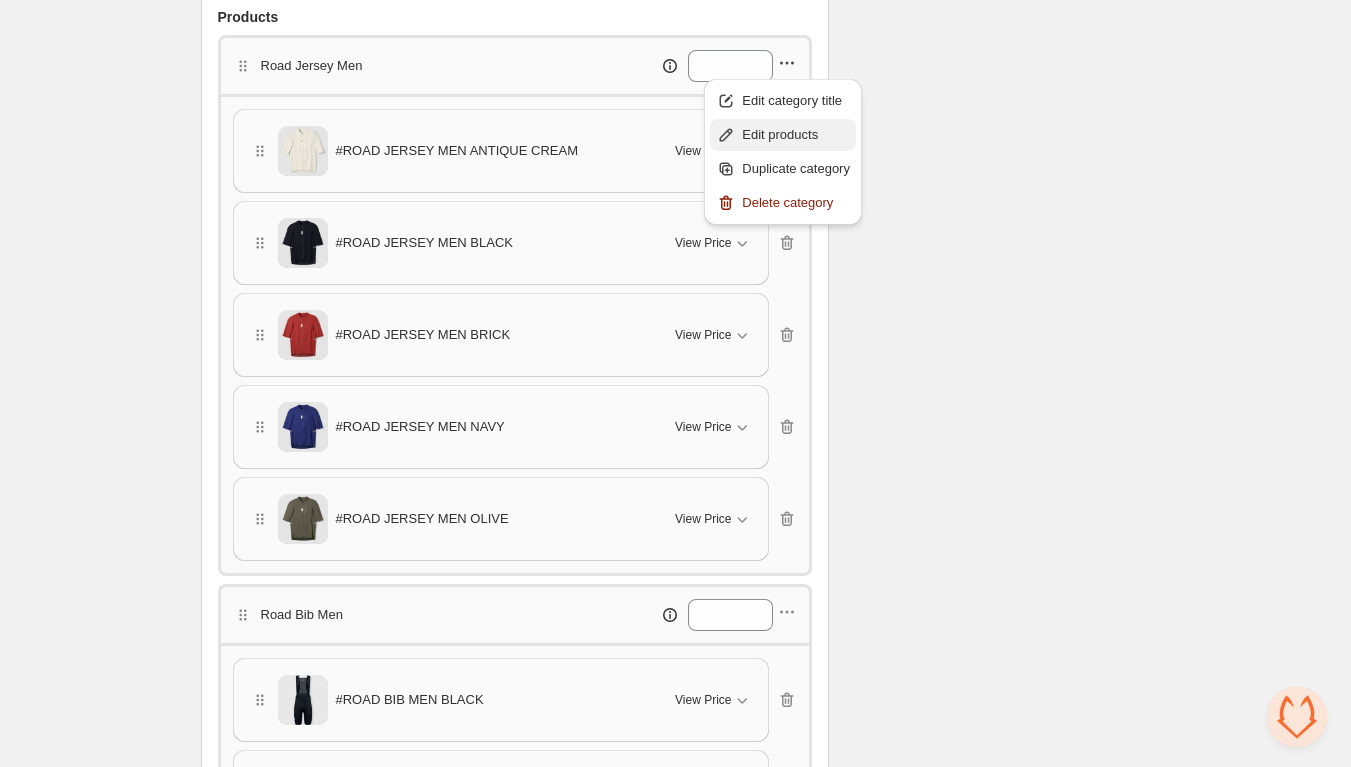 click on "Edit products" at bounding box center [796, 101] 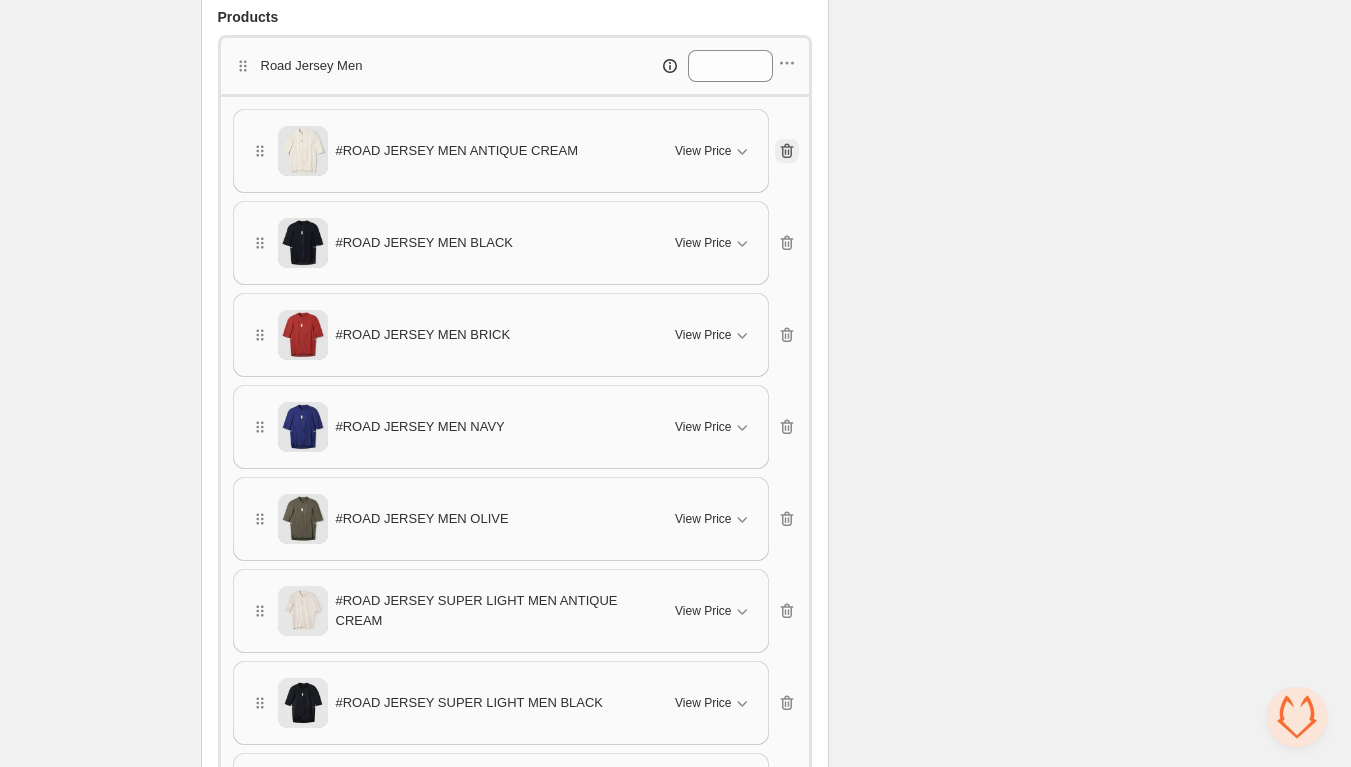 click at bounding box center (787, 151) 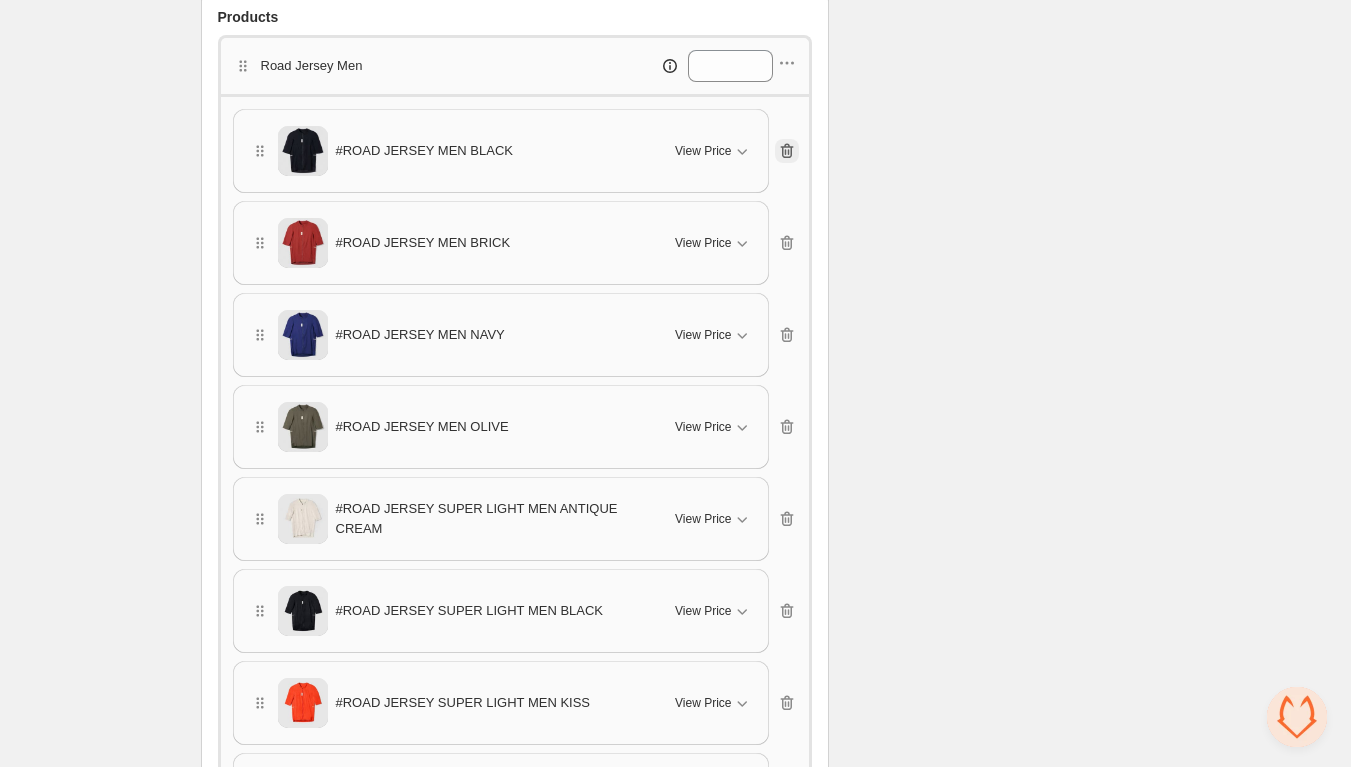click at bounding box center (787, 151) 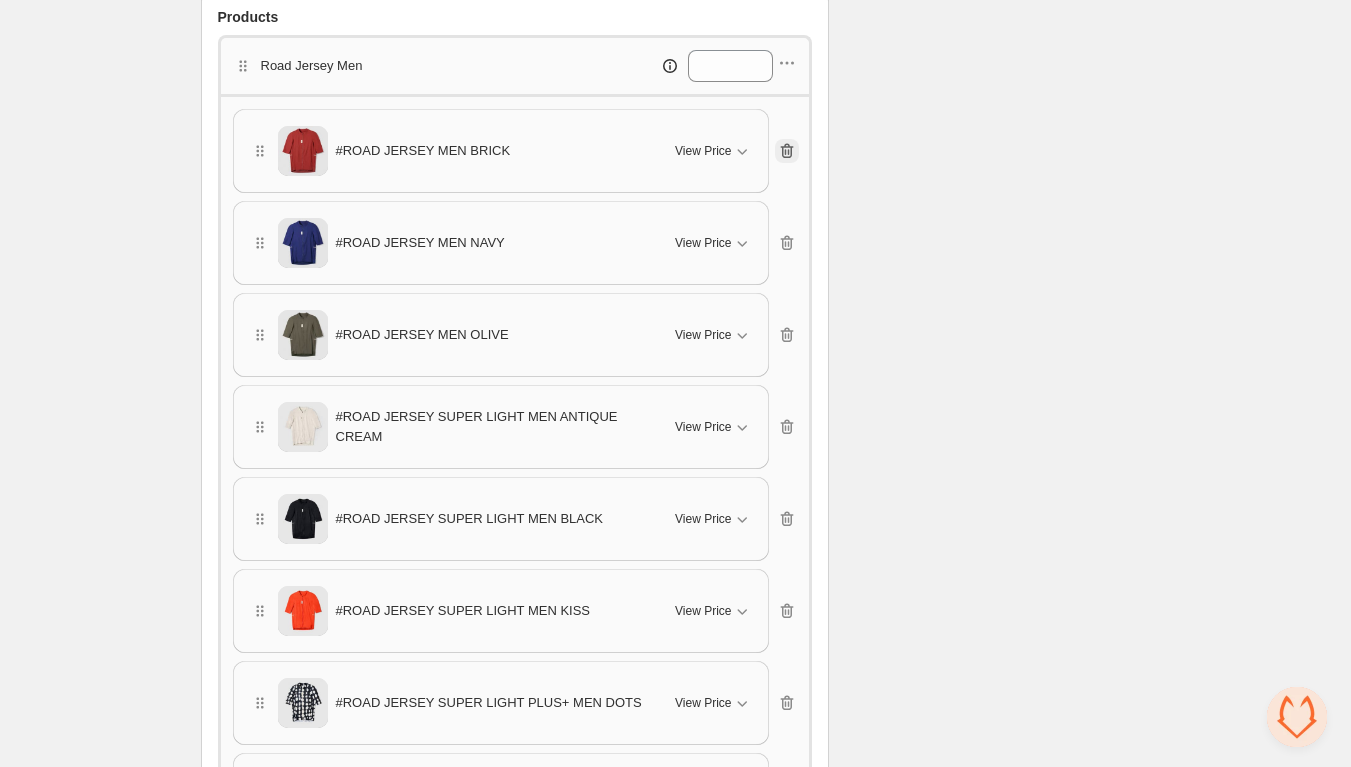 click at bounding box center [787, 151] 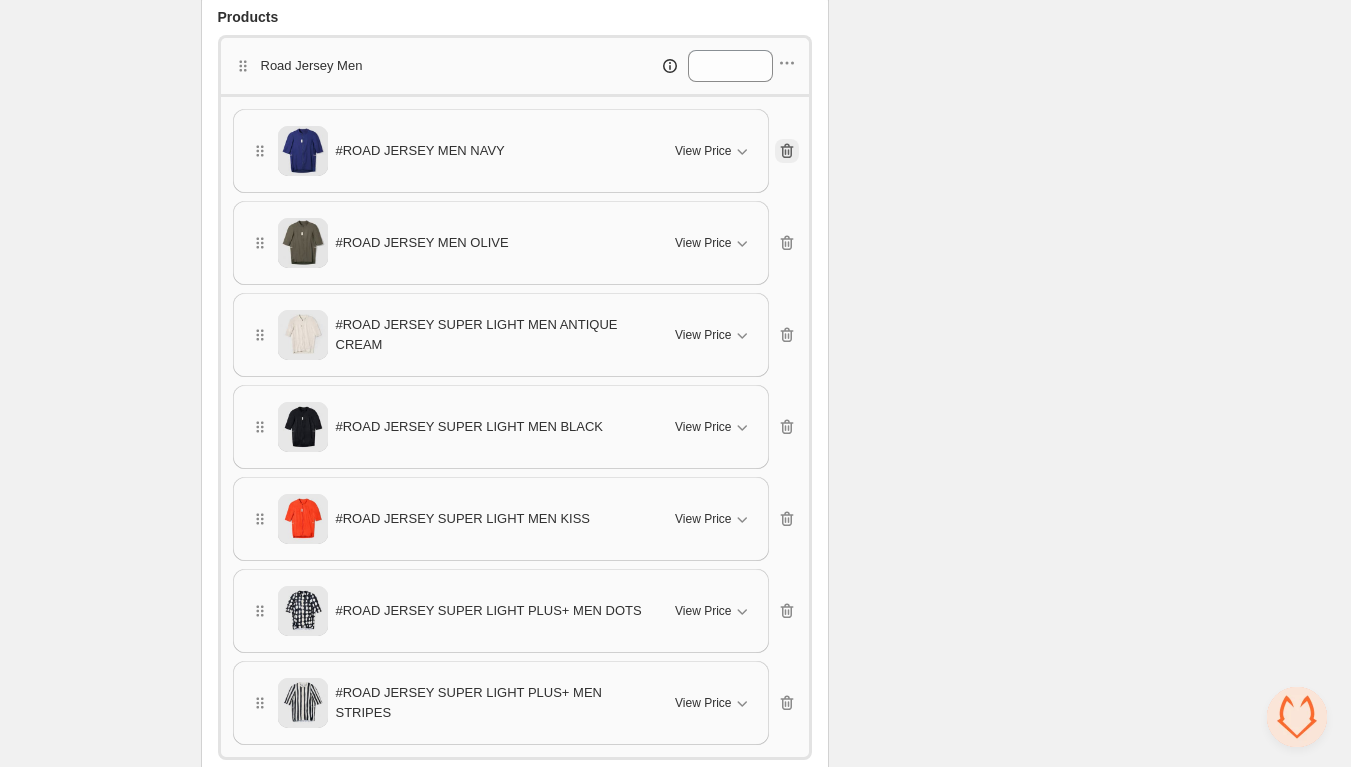 click at bounding box center [787, 151] 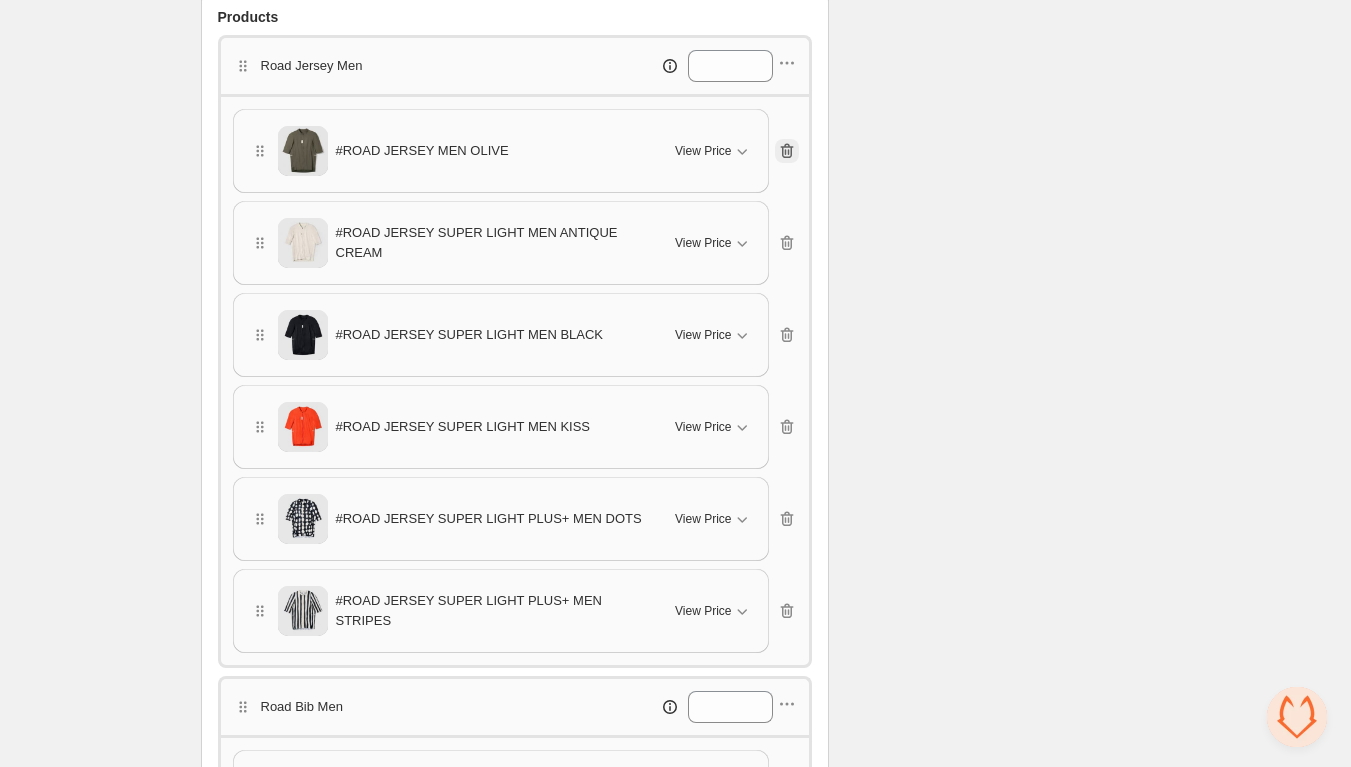 click at bounding box center (787, 151) 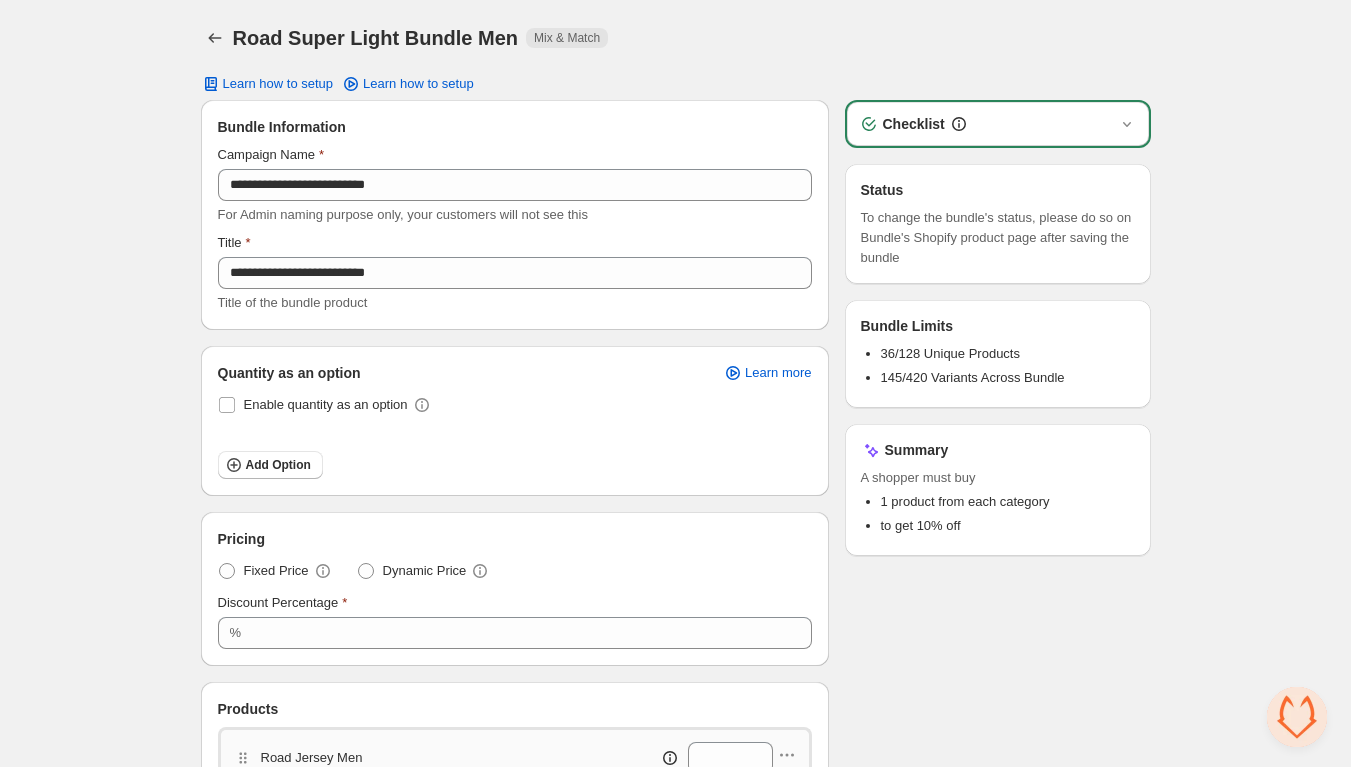 scroll, scrollTop: 0, scrollLeft: 0, axis: both 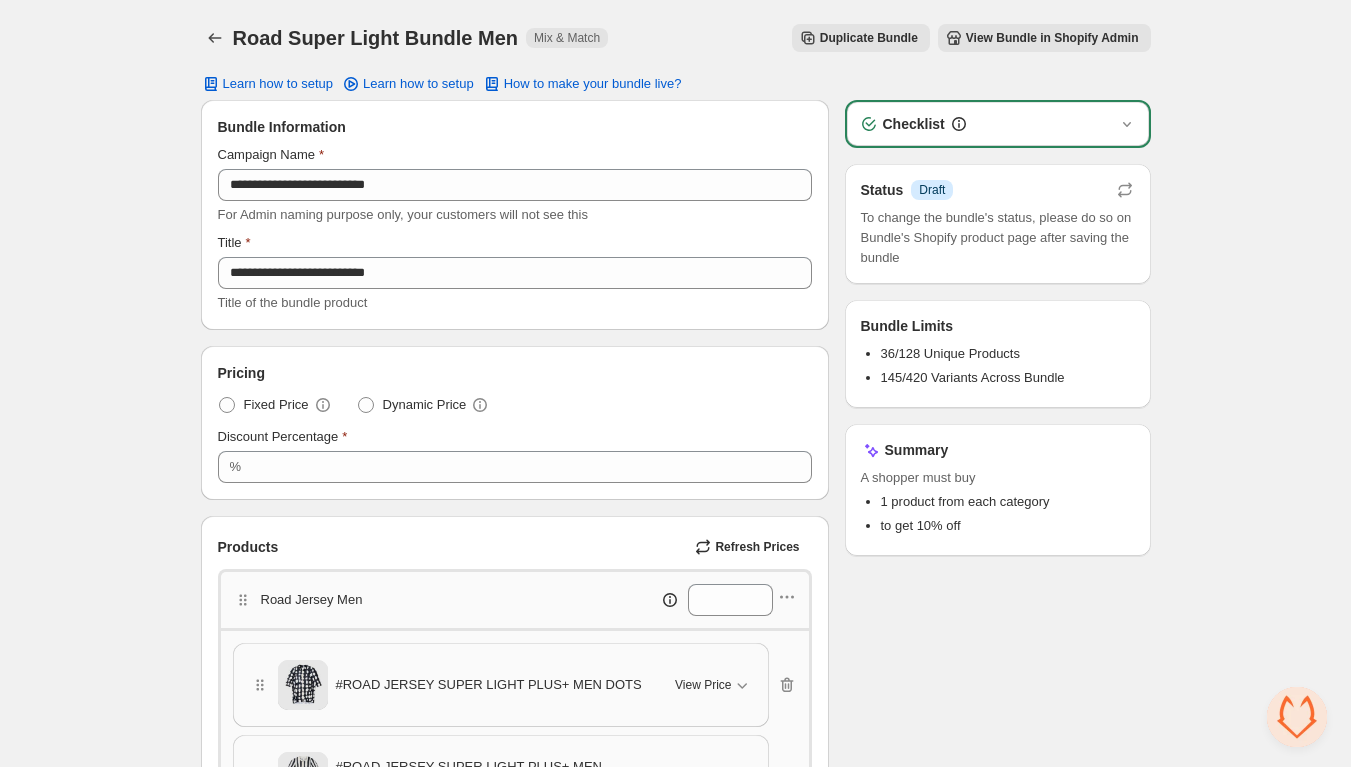 click at bounding box center [215, 38] 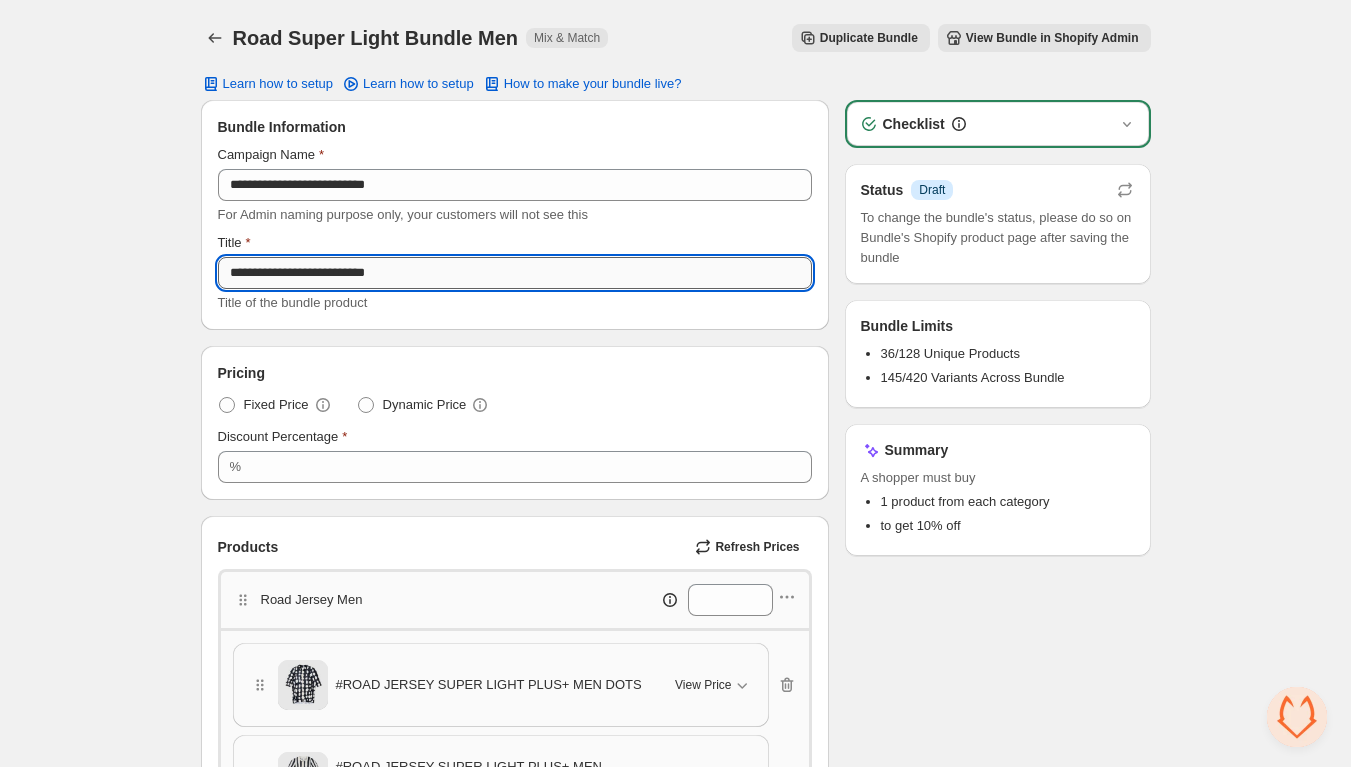 click on "**********" at bounding box center (515, 273) 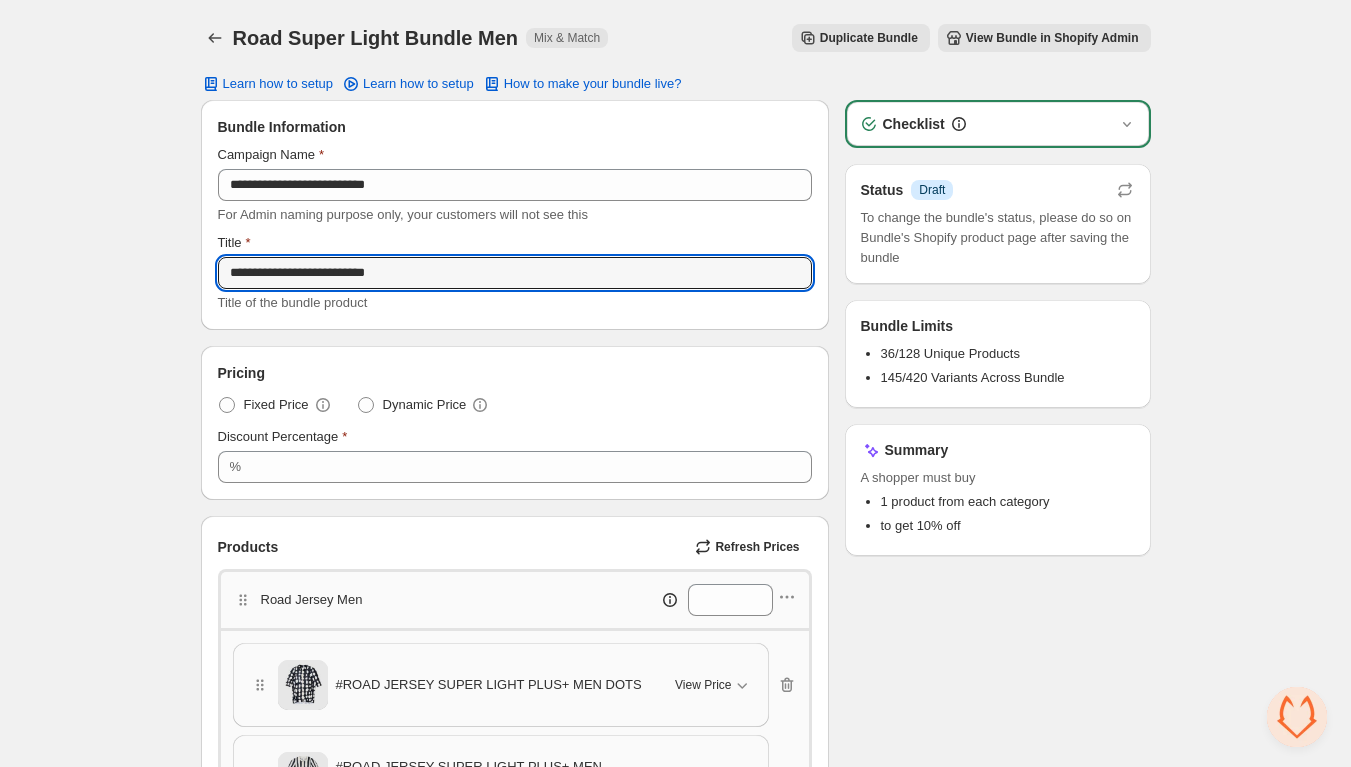 scroll, scrollTop: 0, scrollLeft: 0, axis: both 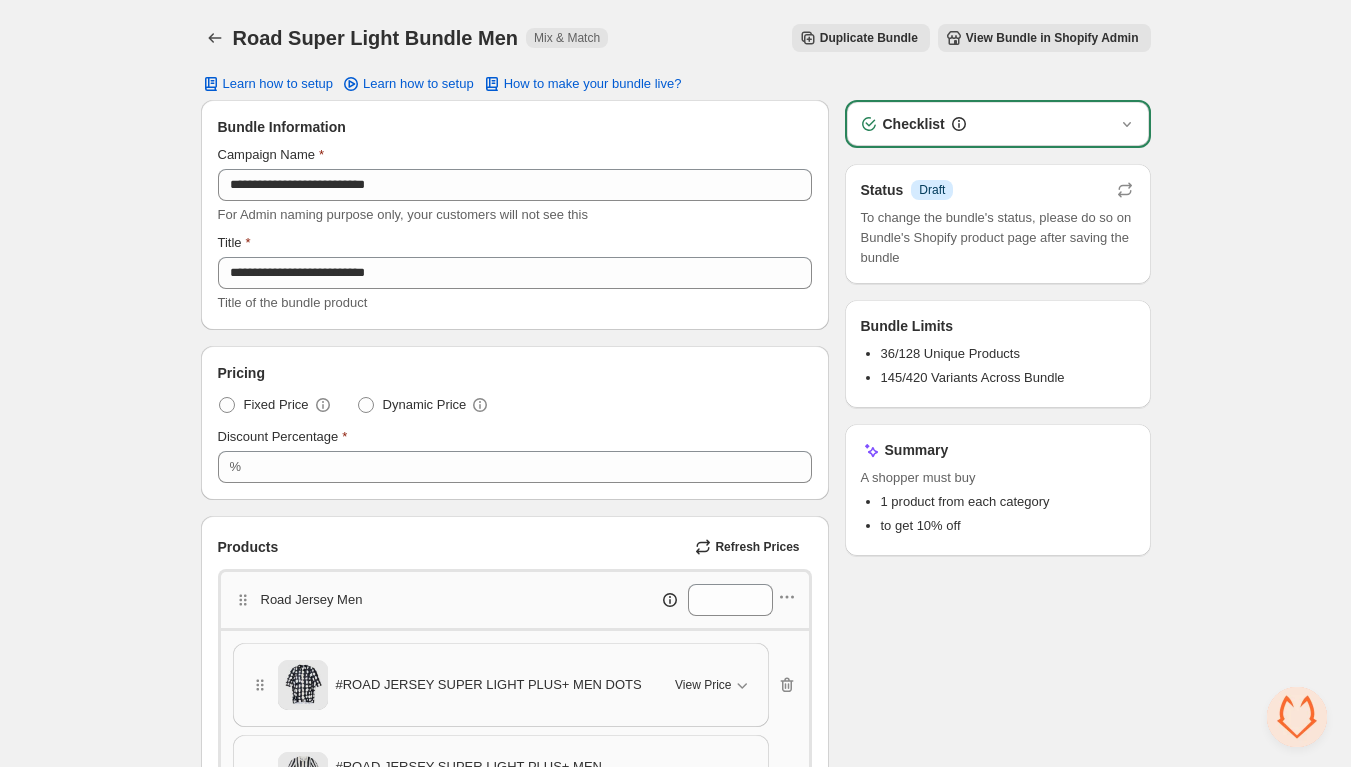 click on "To change the bundle's status, please do so on Bundle's Shopify product page after saving the bundle" at bounding box center [998, 238] 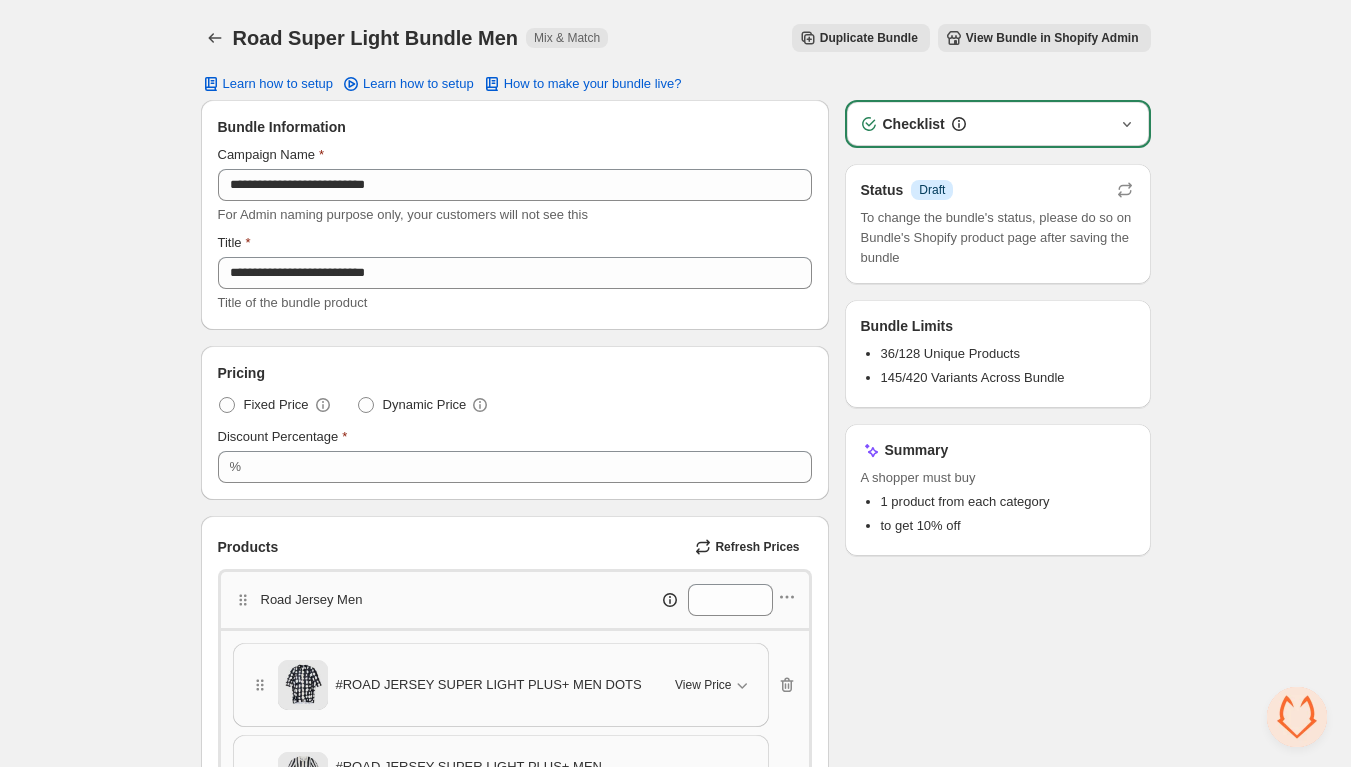 click at bounding box center [1127, 124] 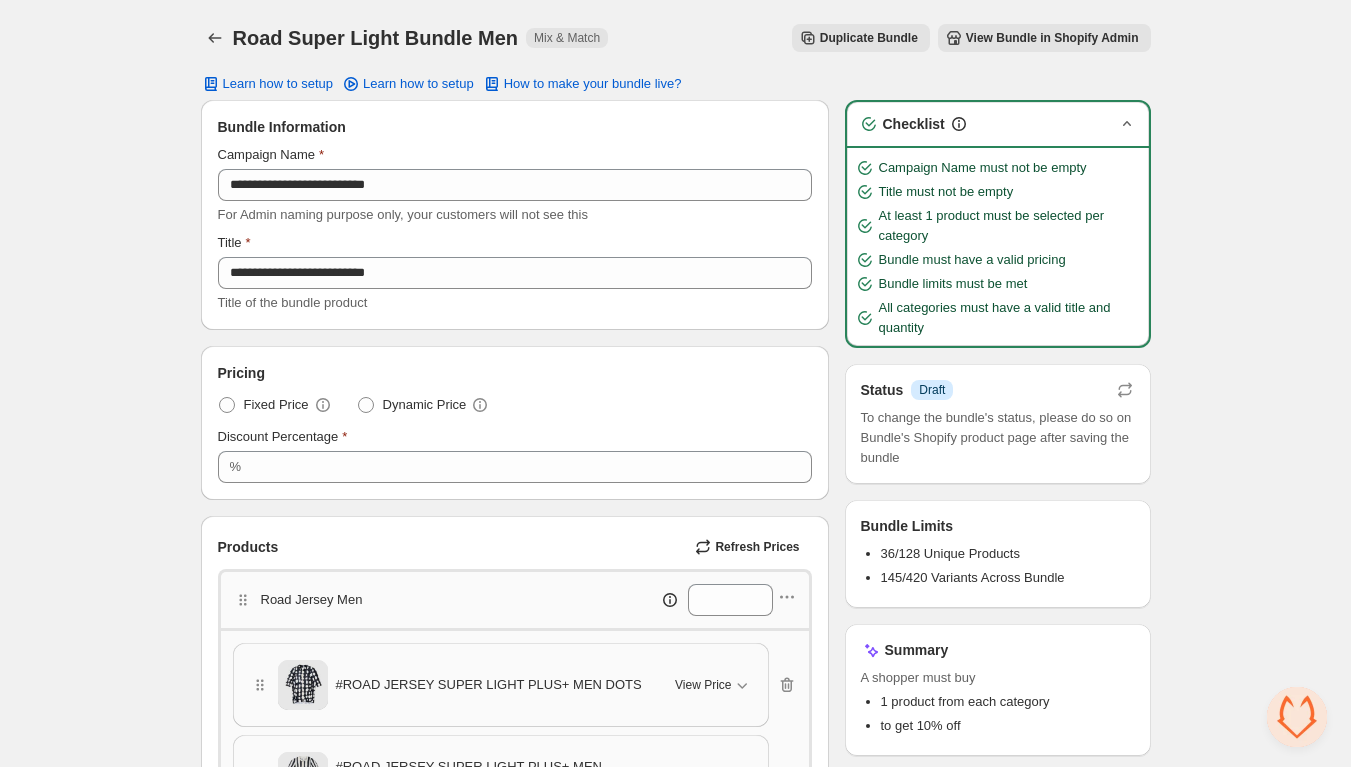 click at bounding box center [1127, 124] 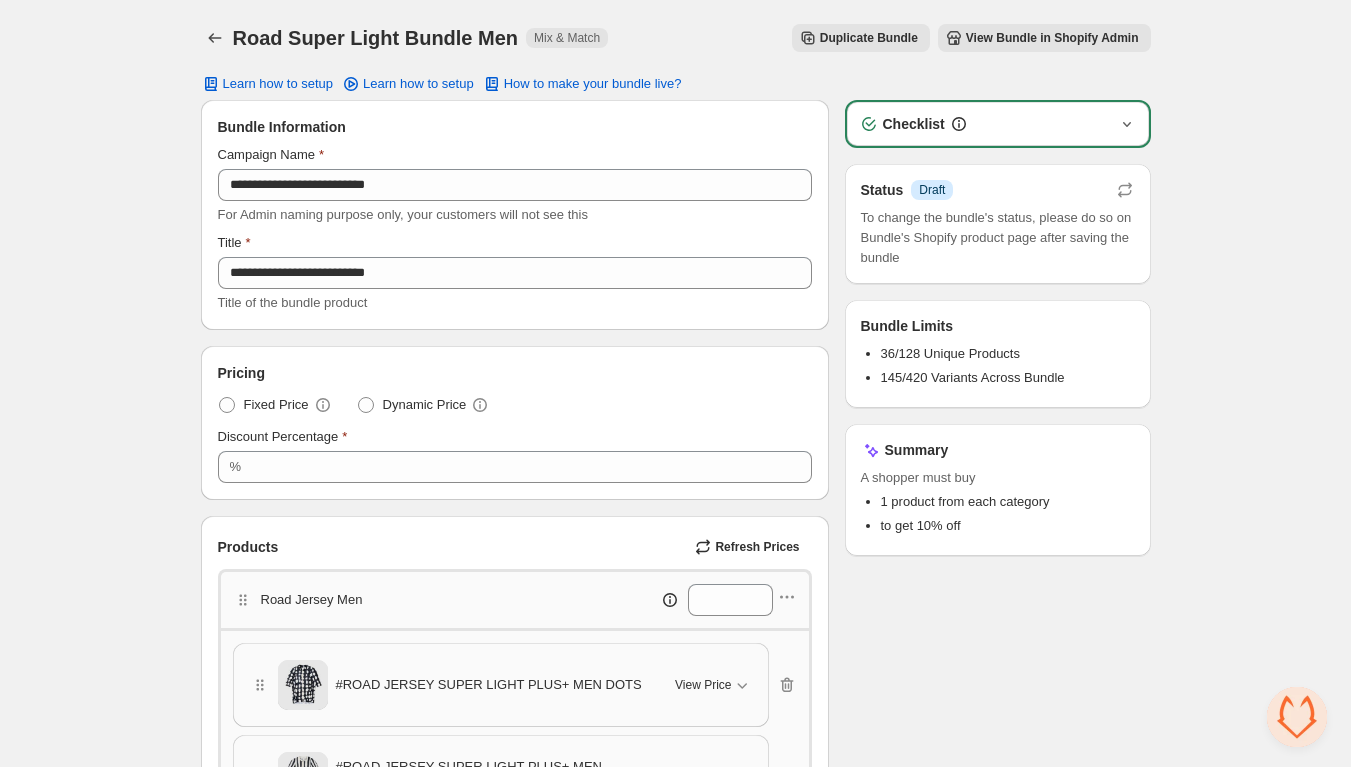 click on "View Bundle in Shopify Admin" at bounding box center (869, 38) 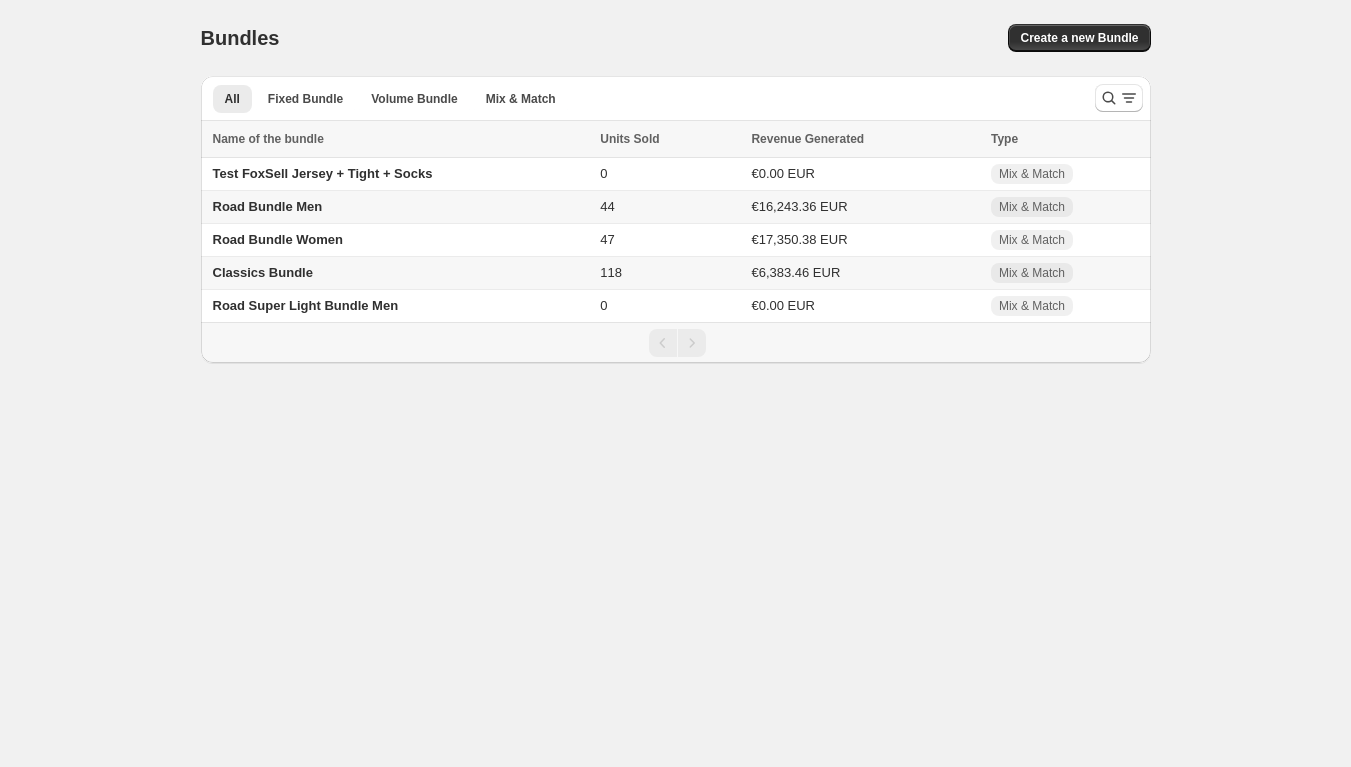 scroll, scrollTop: 0, scrollLeft: 0, axis: both 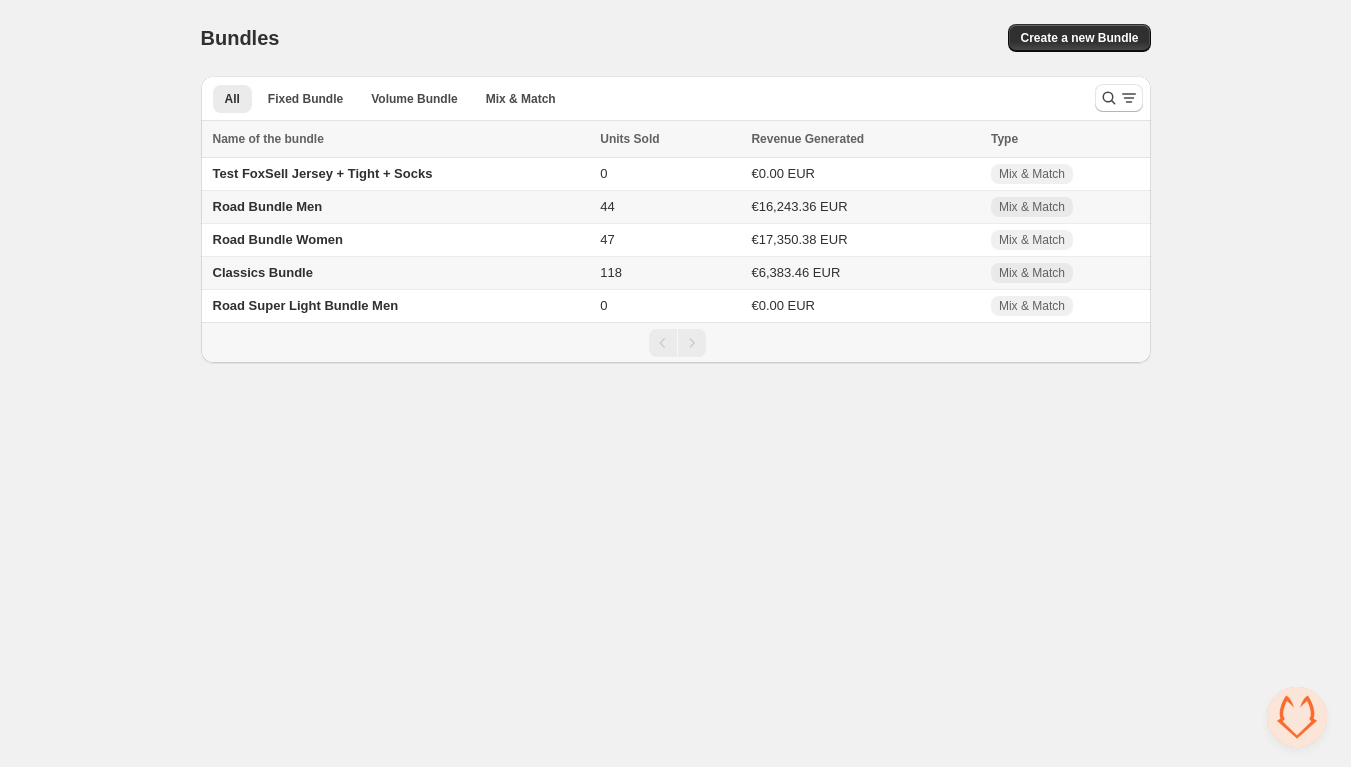 click on "Road Bundle Men" at bounding box center (268, 206) 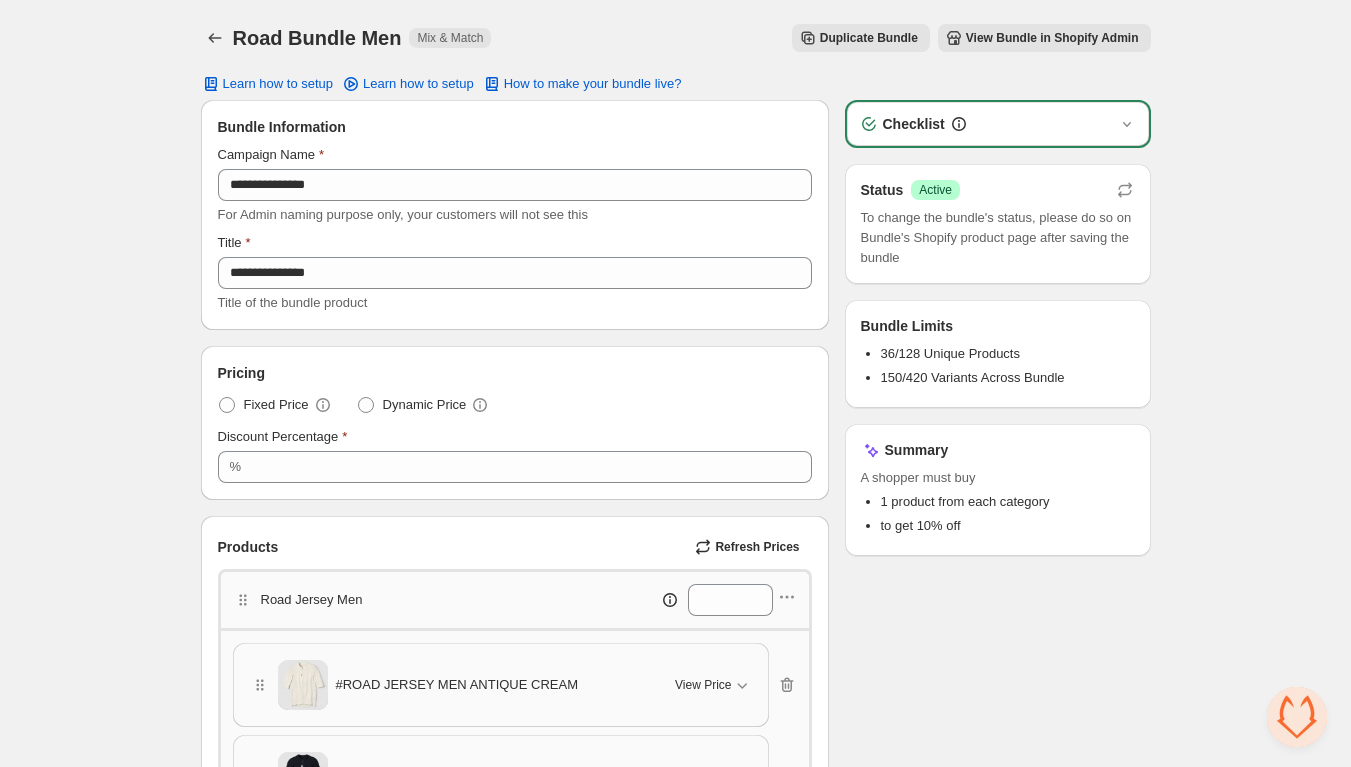 scroll, scrollTop: 0, scrollLeft: 0, axis: both 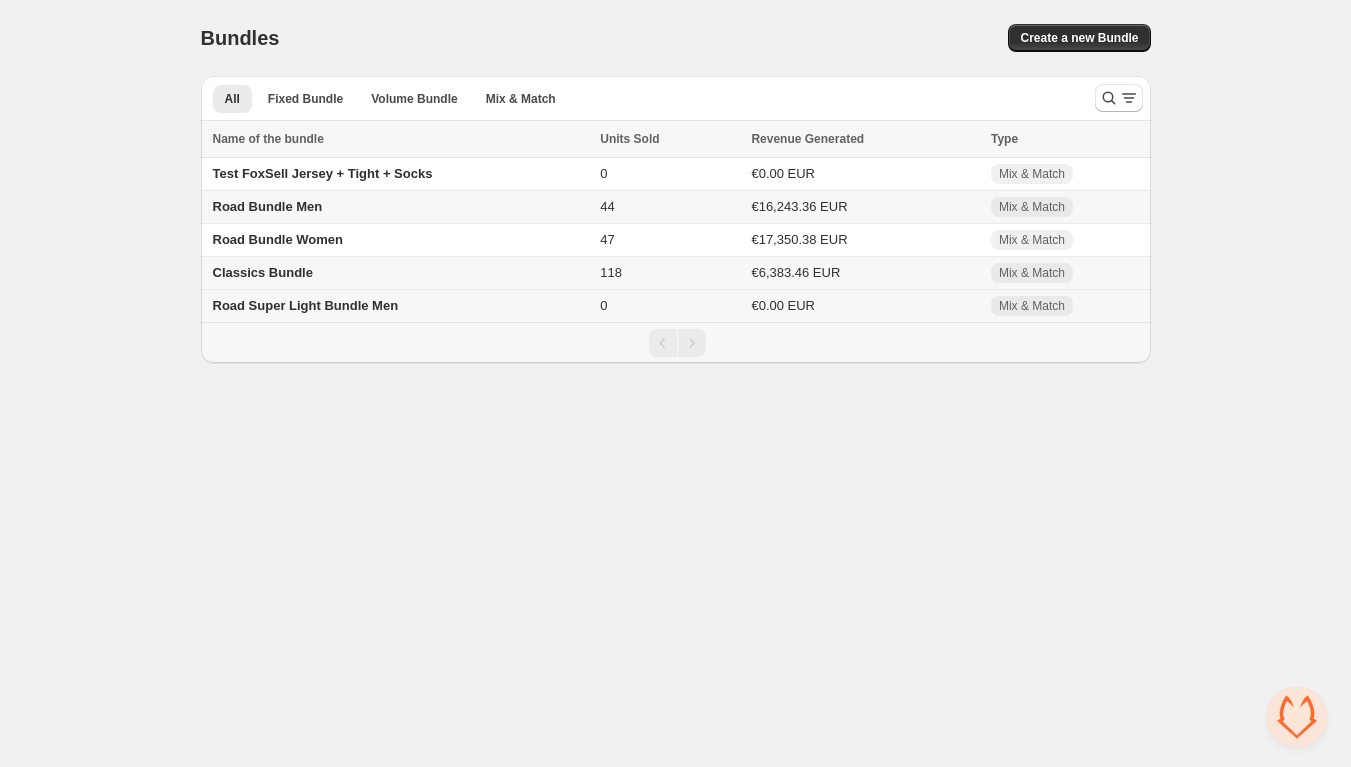 click on "Road Super Light Bundle Men" at bounding box center [306, 305] 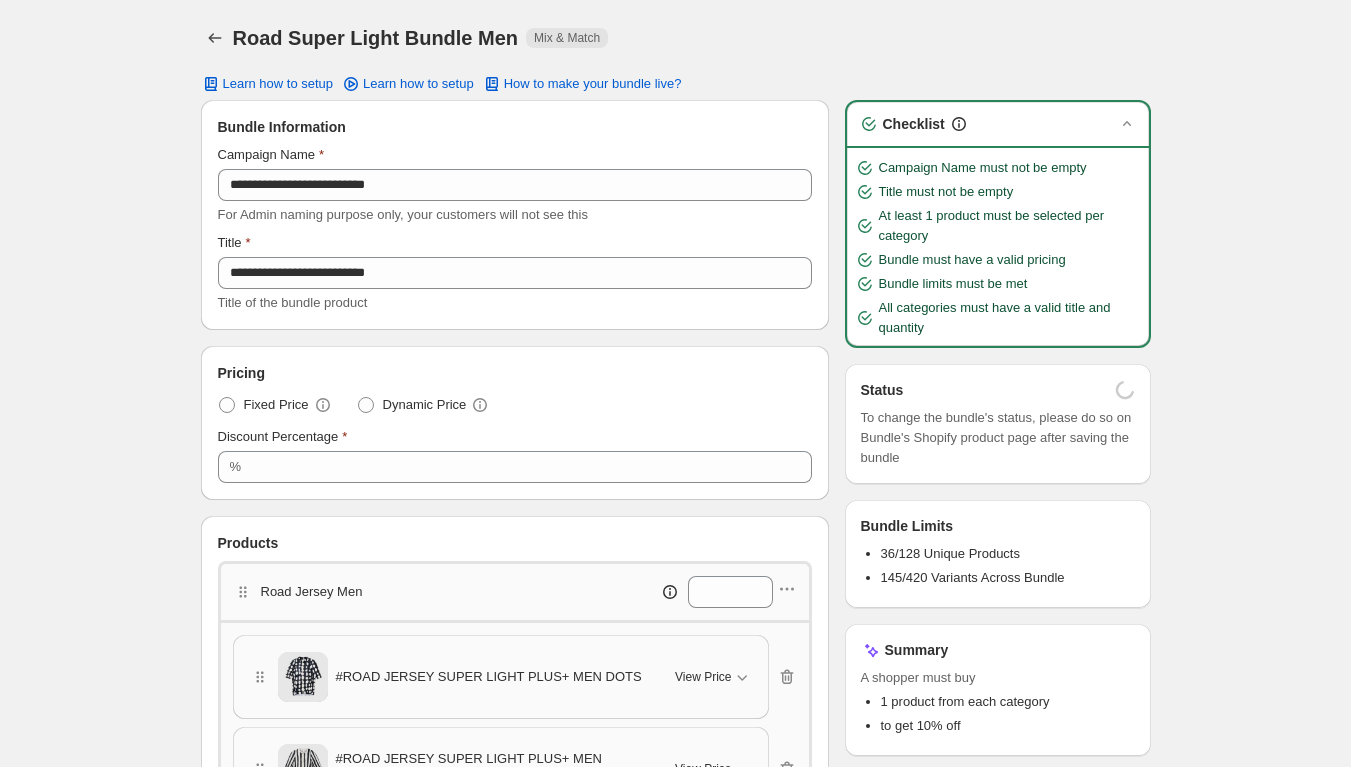 scroll, scrollTop: 0, scrollLeft: 0, axis: both 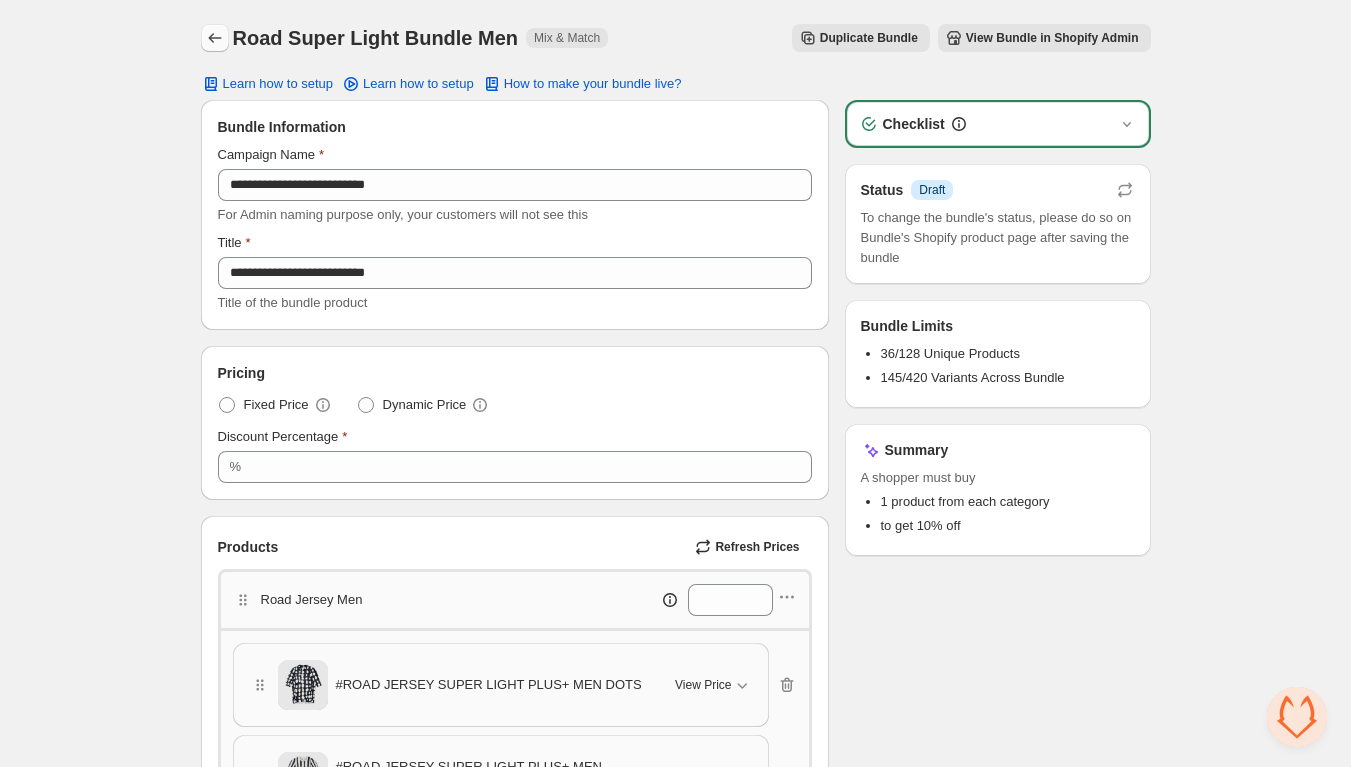 click at bounding box center (215, 38) 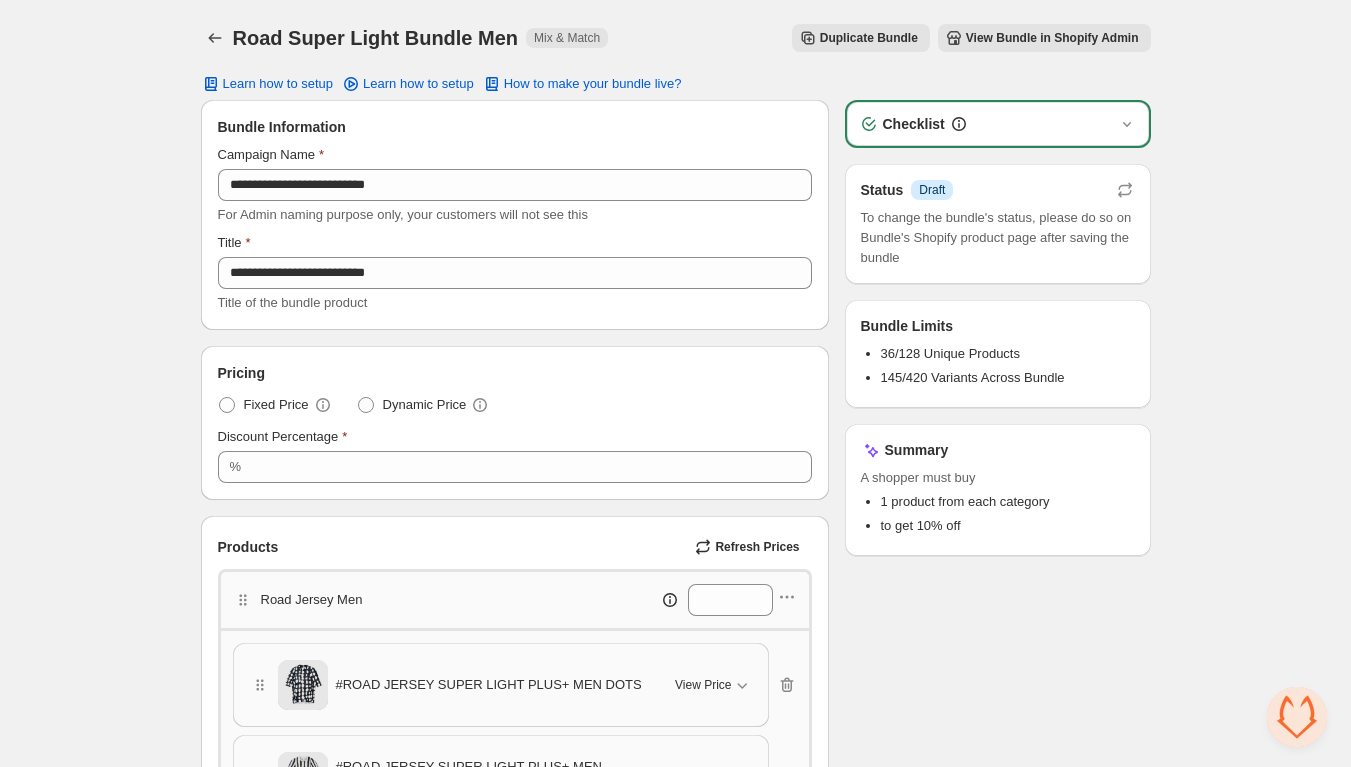 click at bounding box center [217, 38] 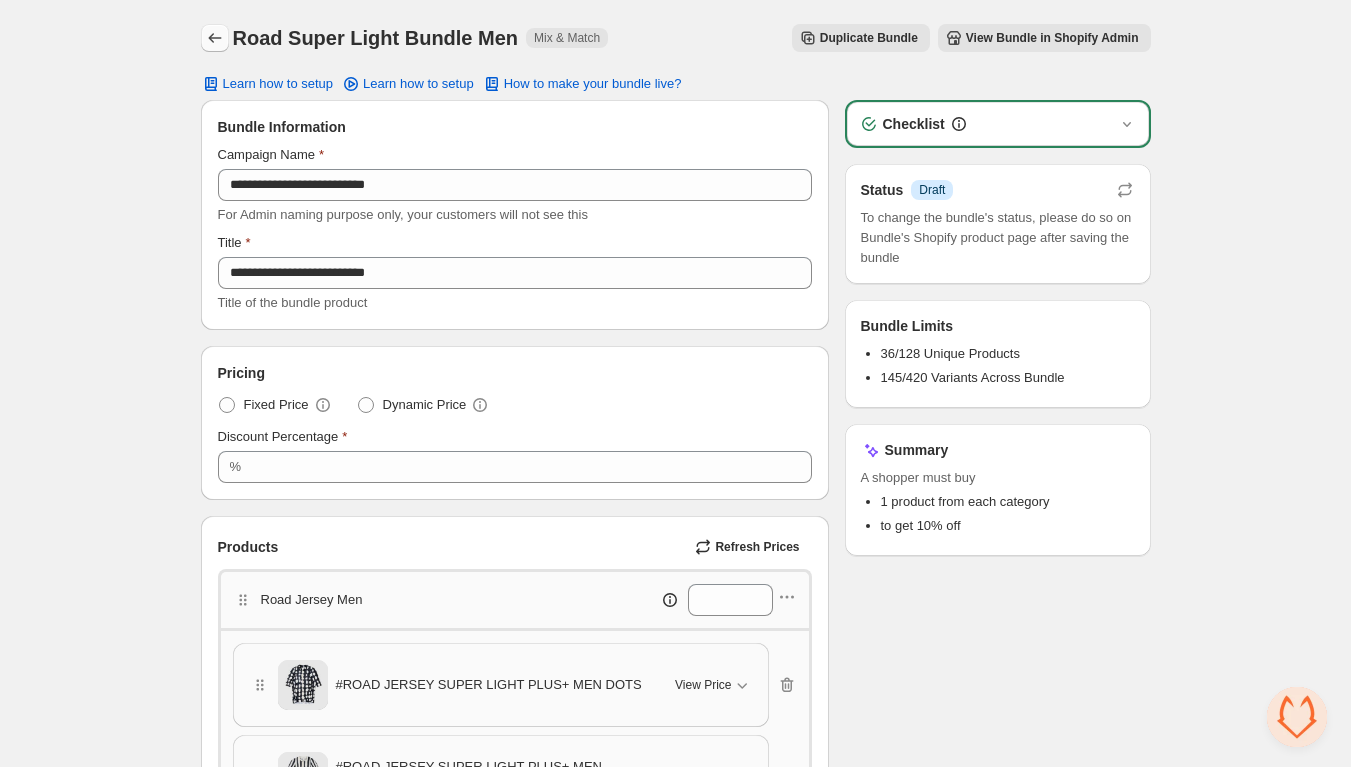 click at bounding box center [215, 38] 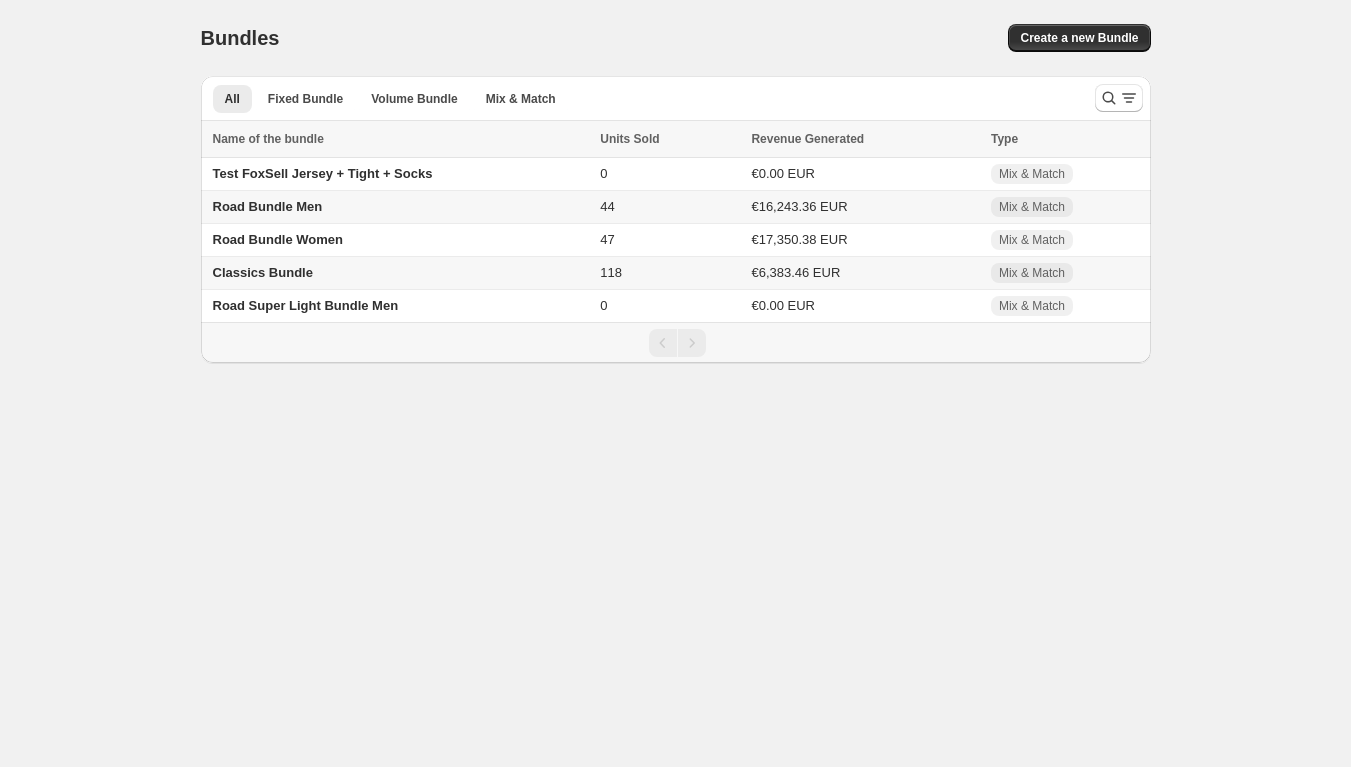 scroll, scrollTop: 0, scrollLeft: 0, axis: both 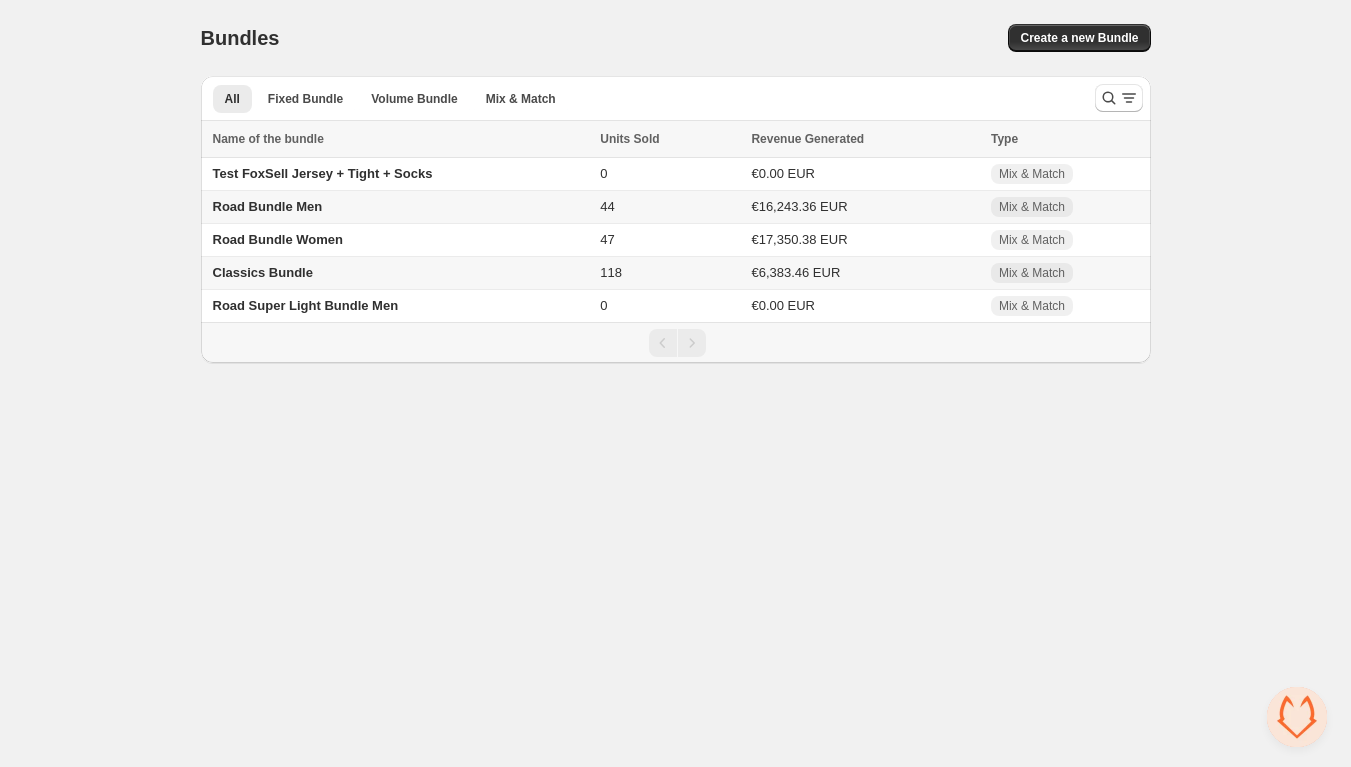 click on "Road Bundle Men" at bounding box center (268, 206) 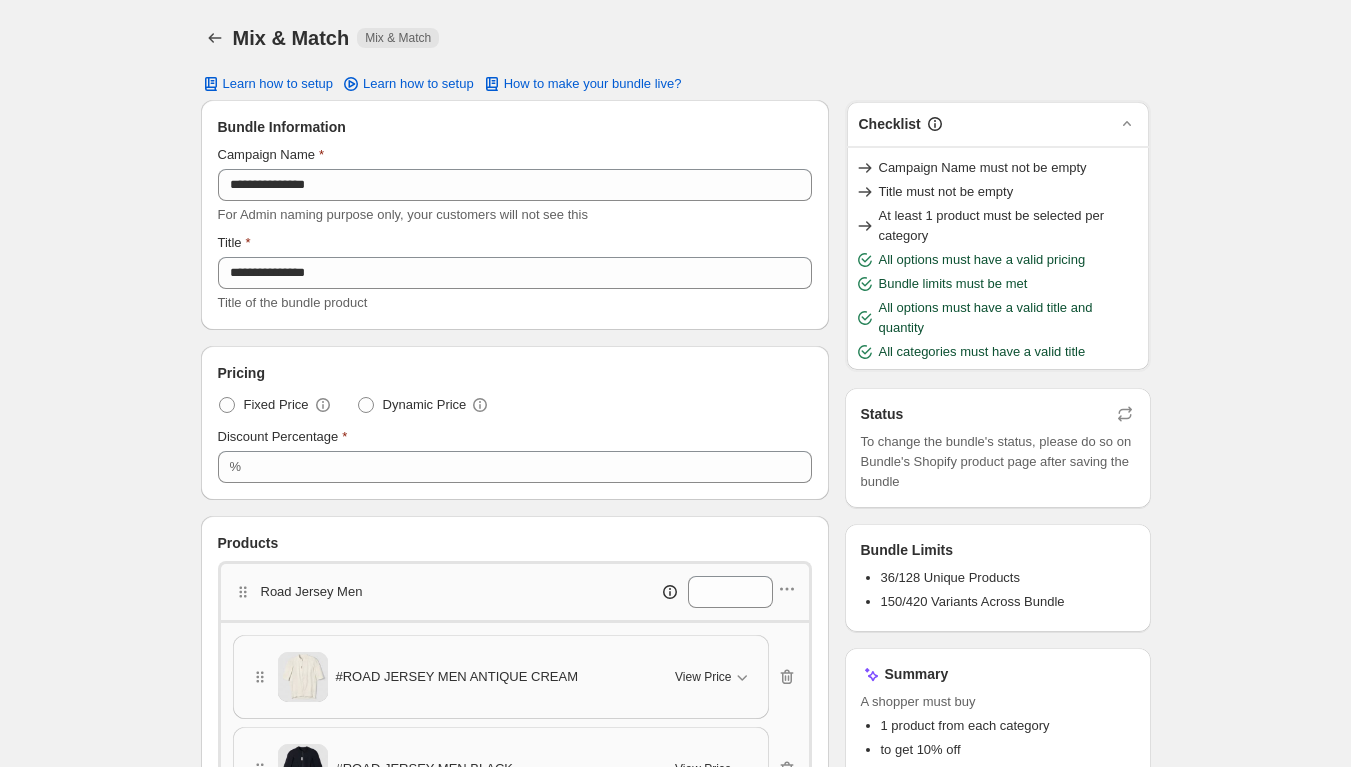 scroll, scrollTop: 0, scrollLeft: 0, axis: both 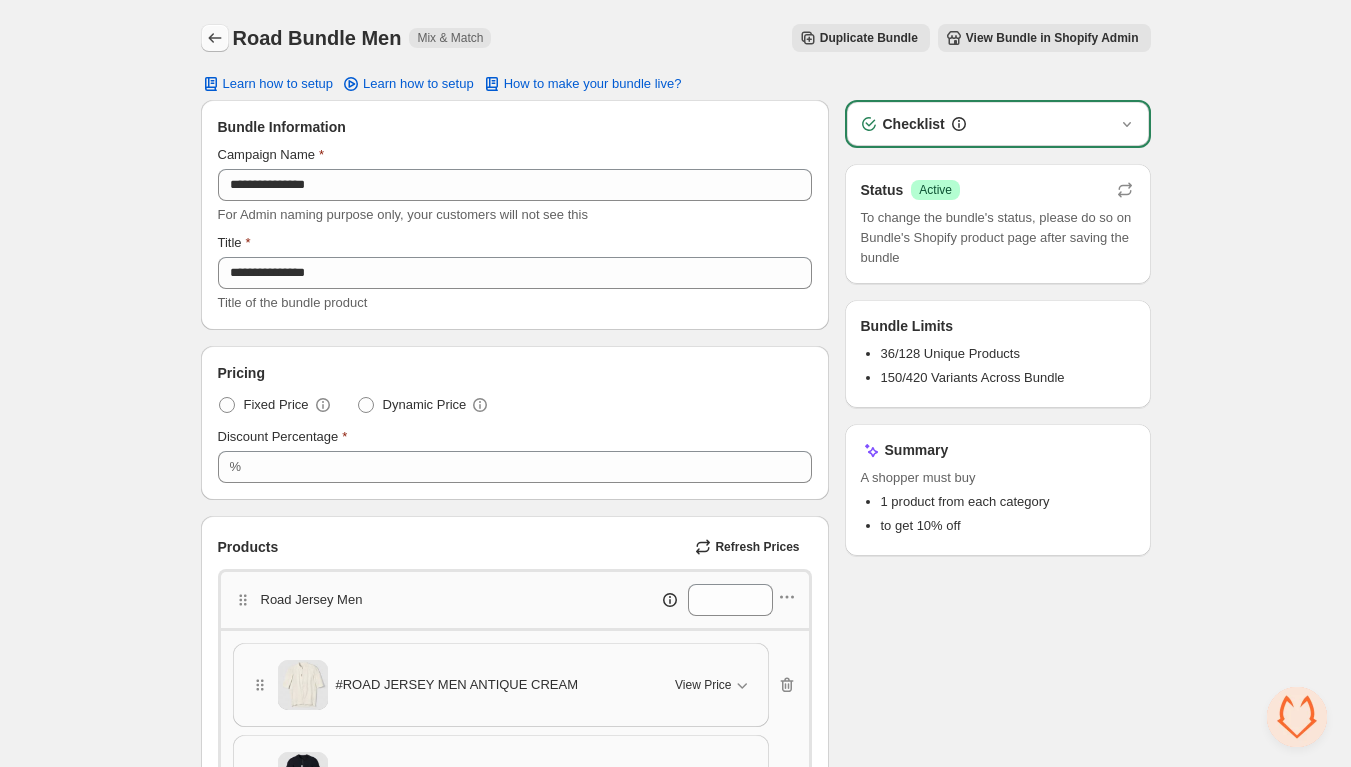 click at bounding box center [215, 38] 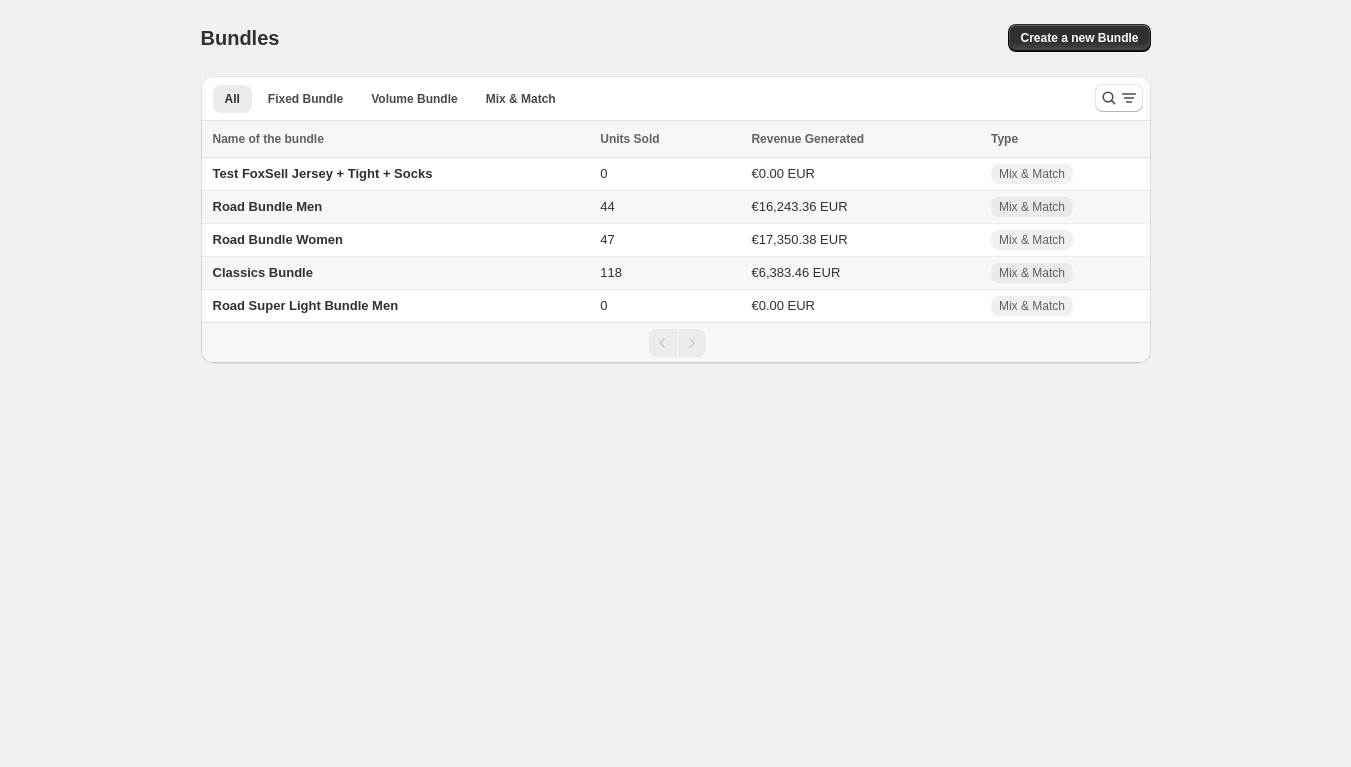 scroll, scrollTop: 0, scrollLeft: 0, axis: both 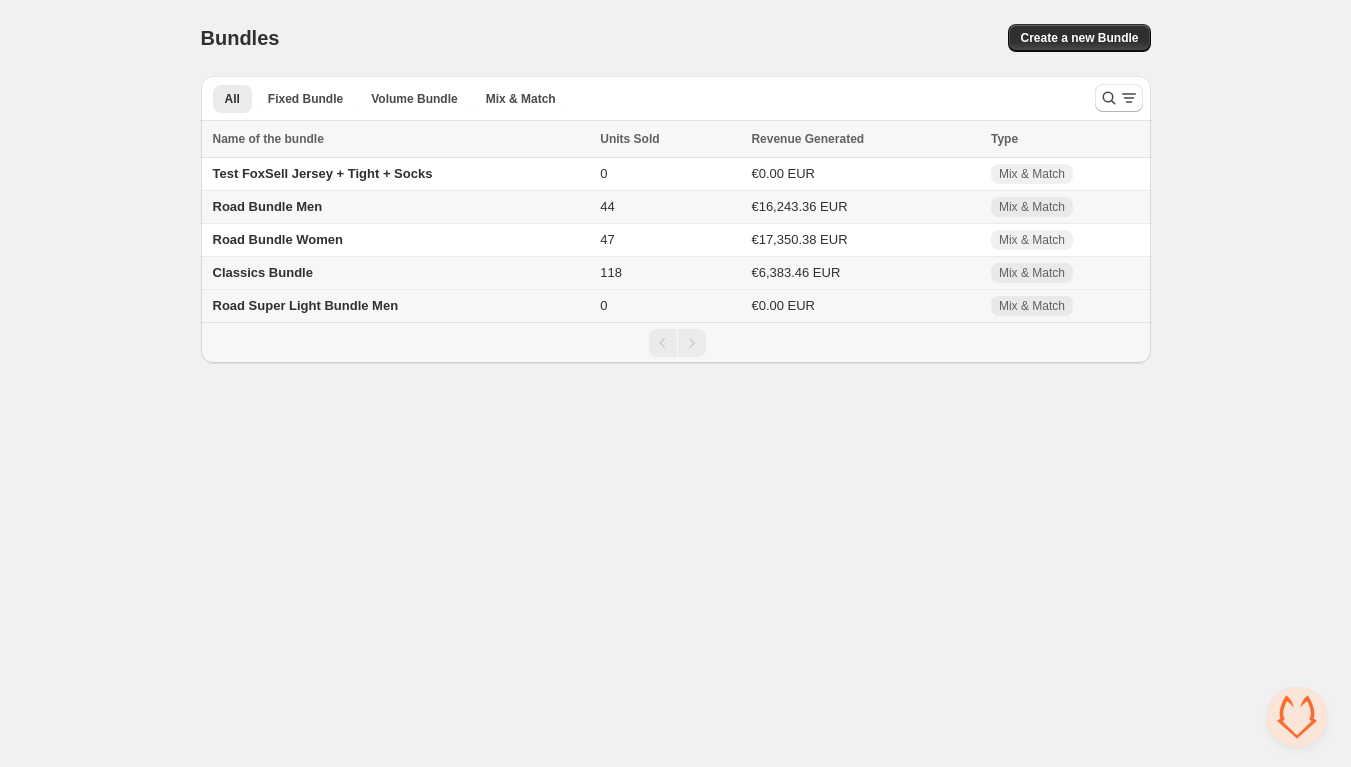 click on "Road Super Light Bundle Men" at bounding box center [306, 305] 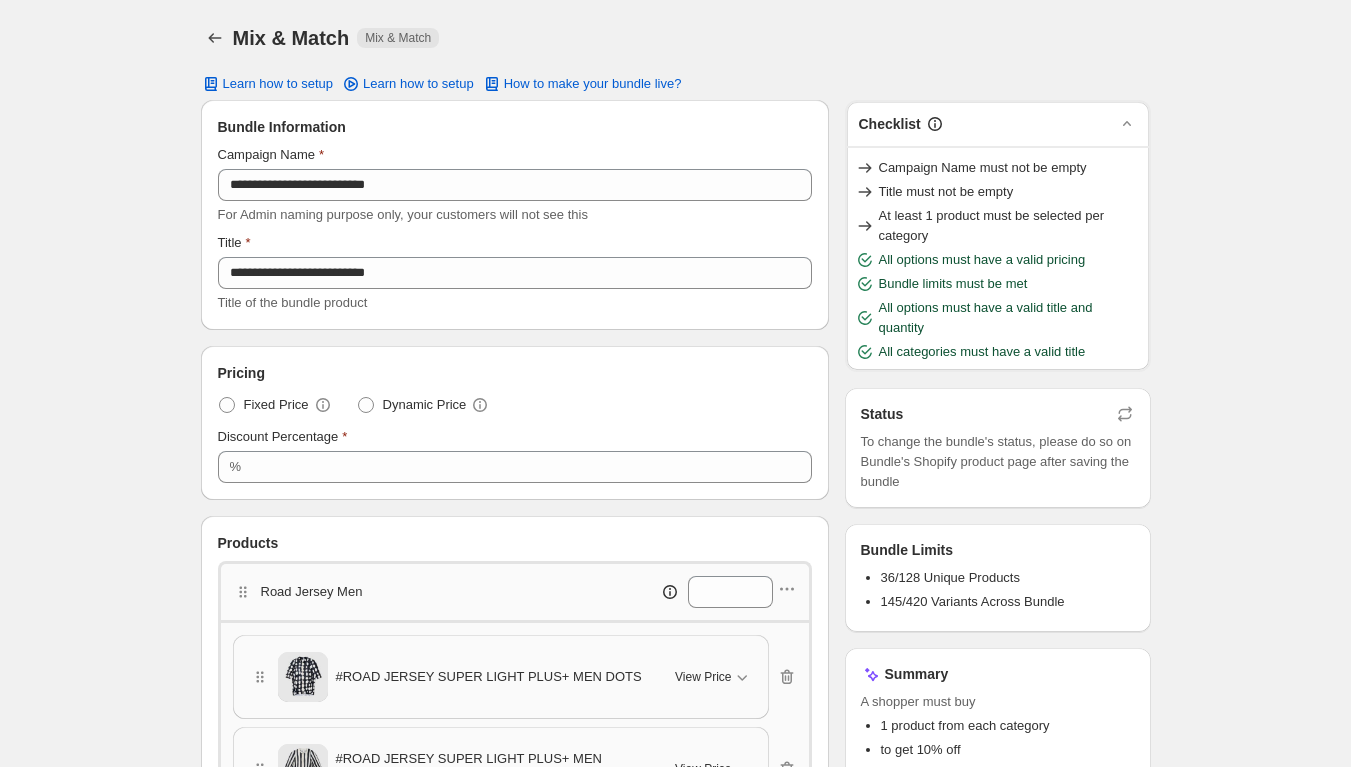 scroll, scrollTop: 0, scrollLeft: 0, axis: both 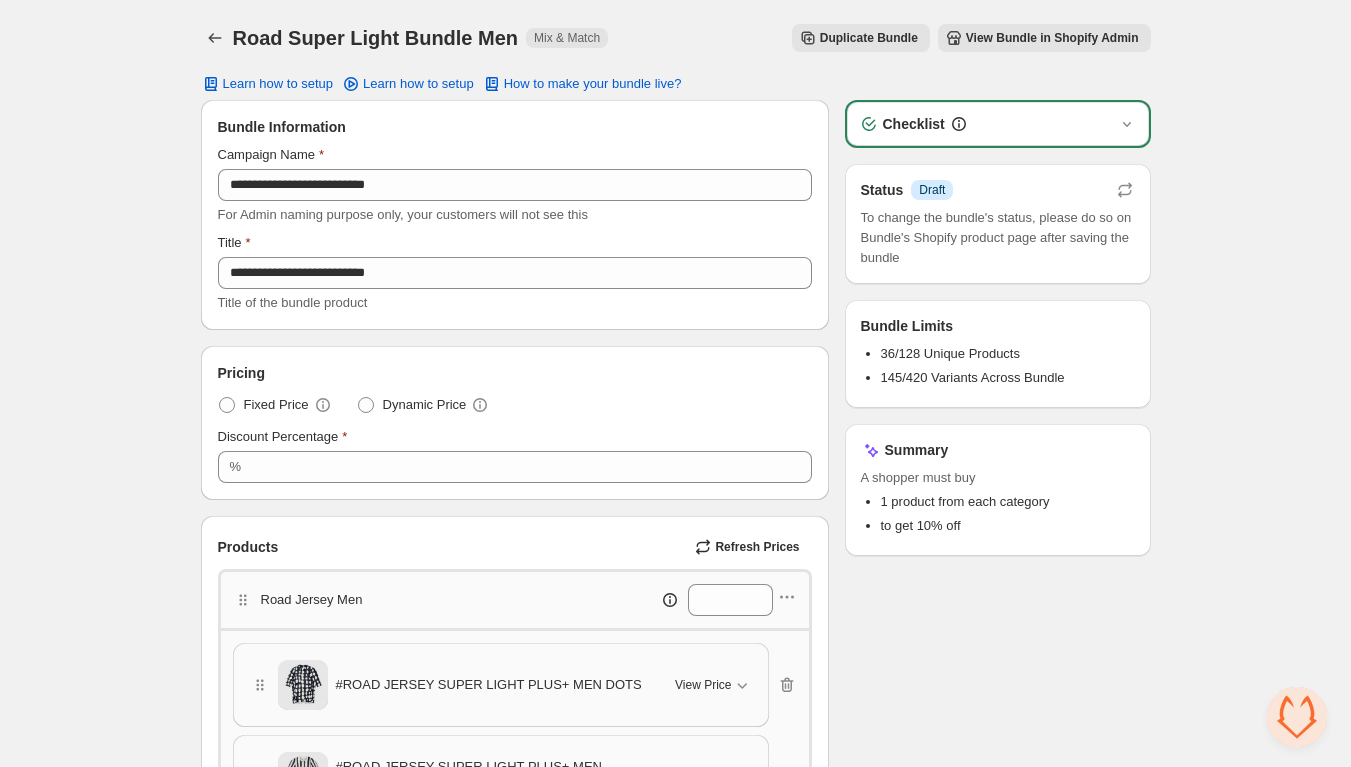 click on "View Bundle in Shopify Admin" at bounding box center [869, 38] 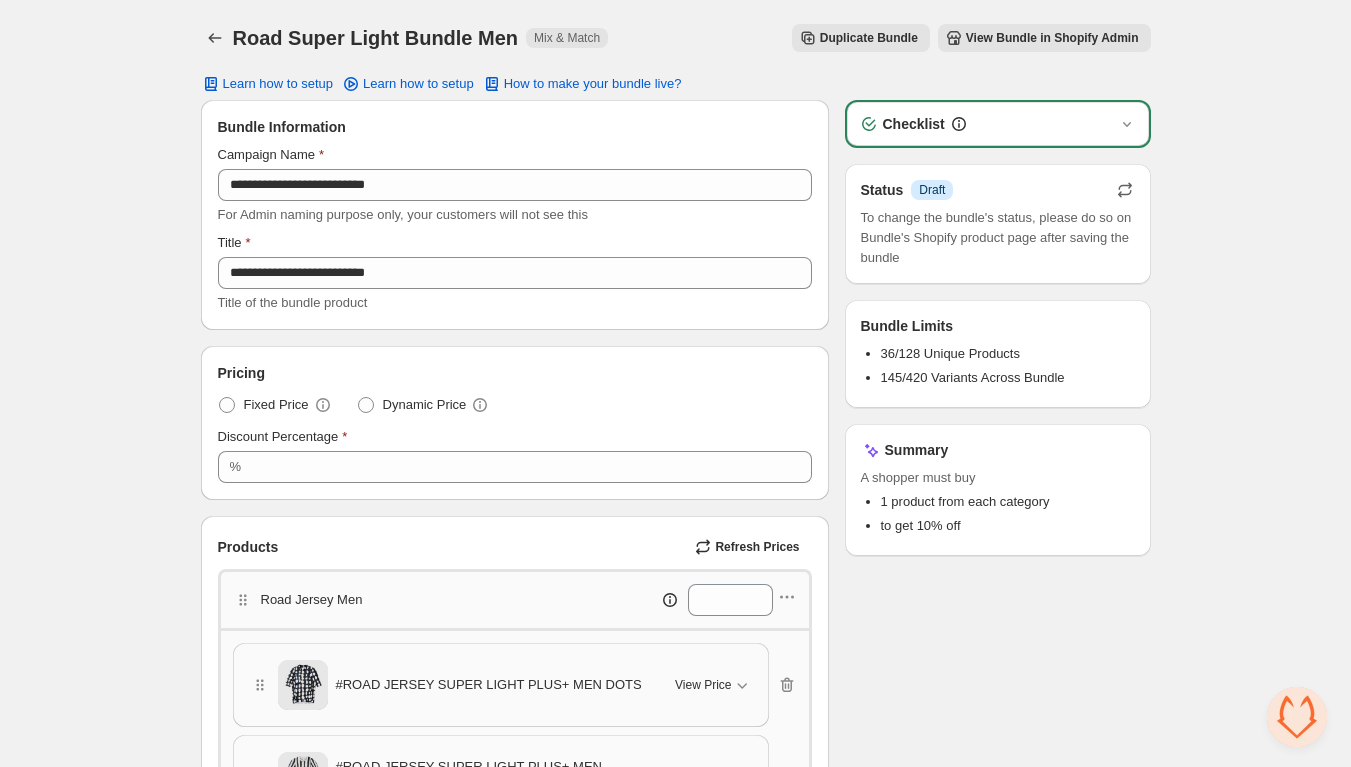 click at bounding box center [1125, 190] 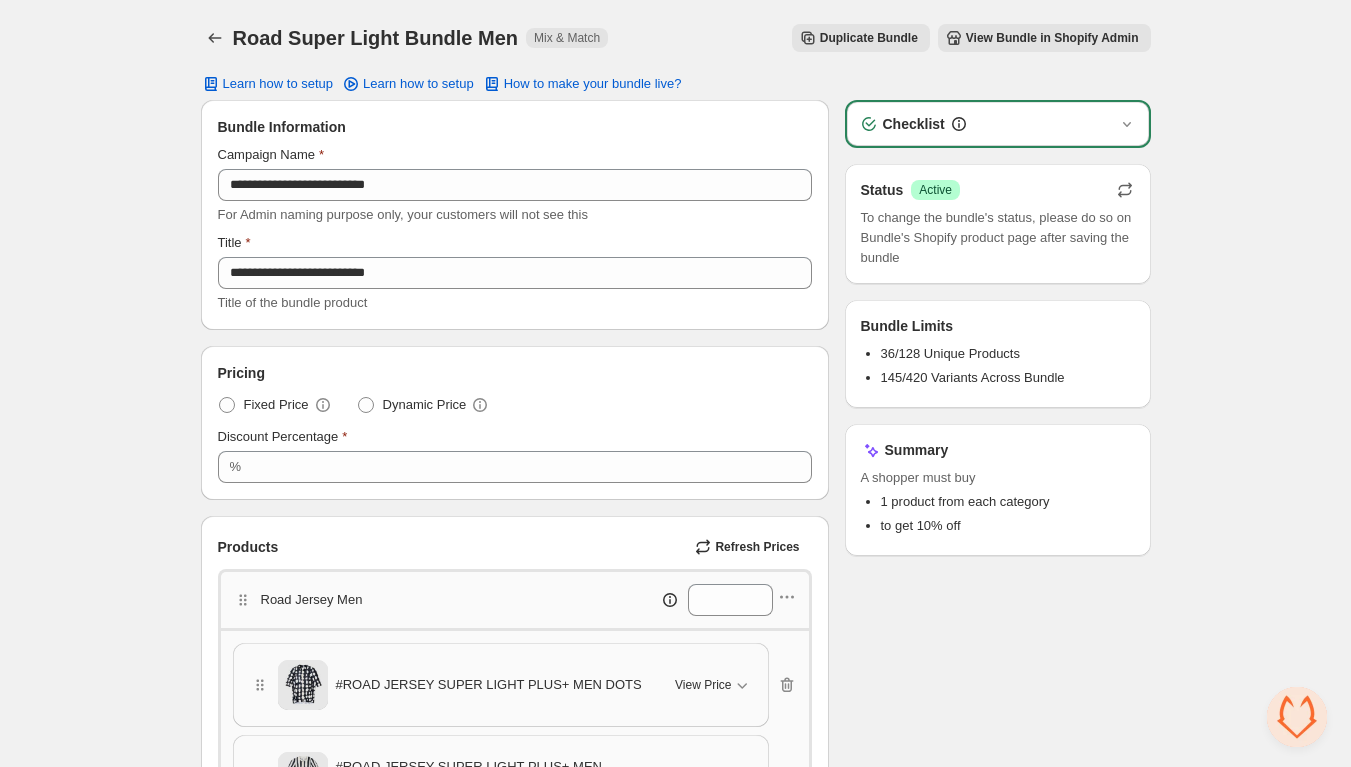 scroll, scrollTop: 0, scrollLeft: 0, axis: both 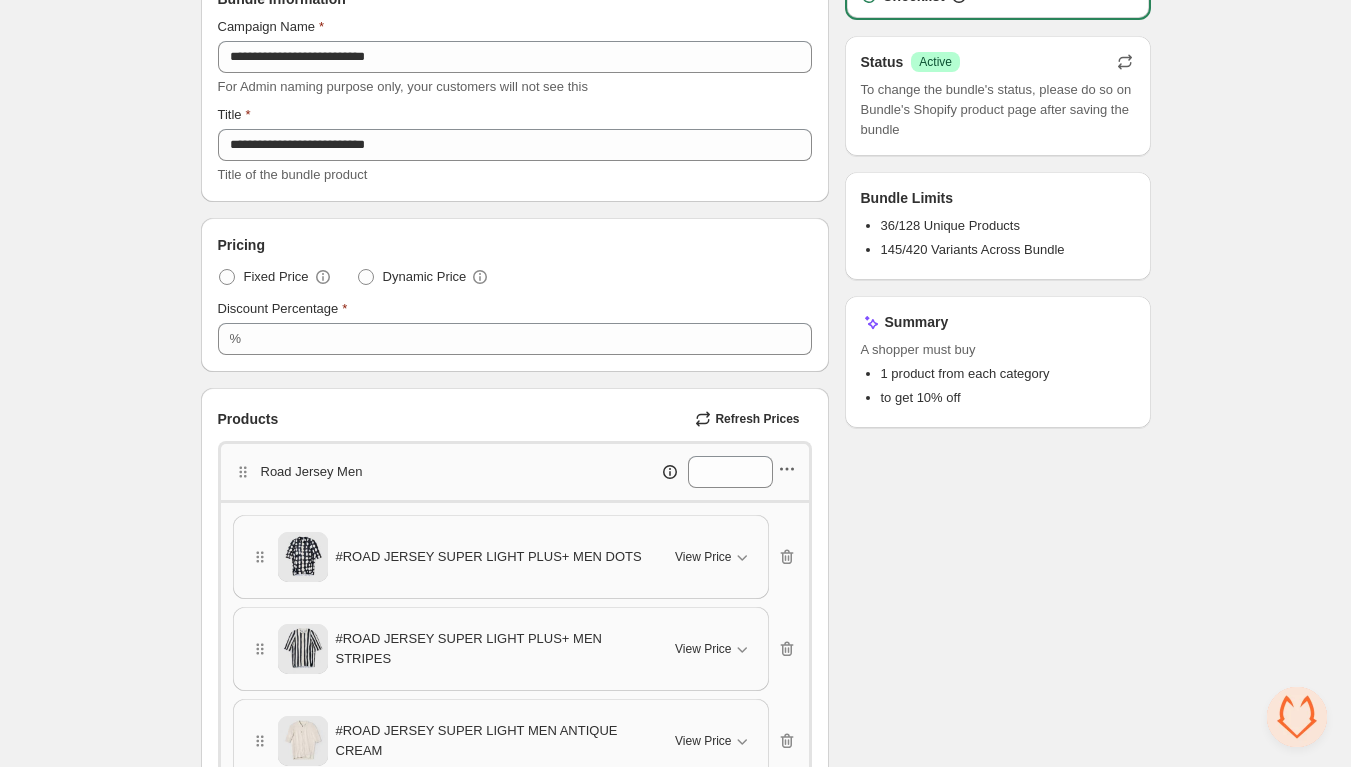 click at bounding box center (787, 469) 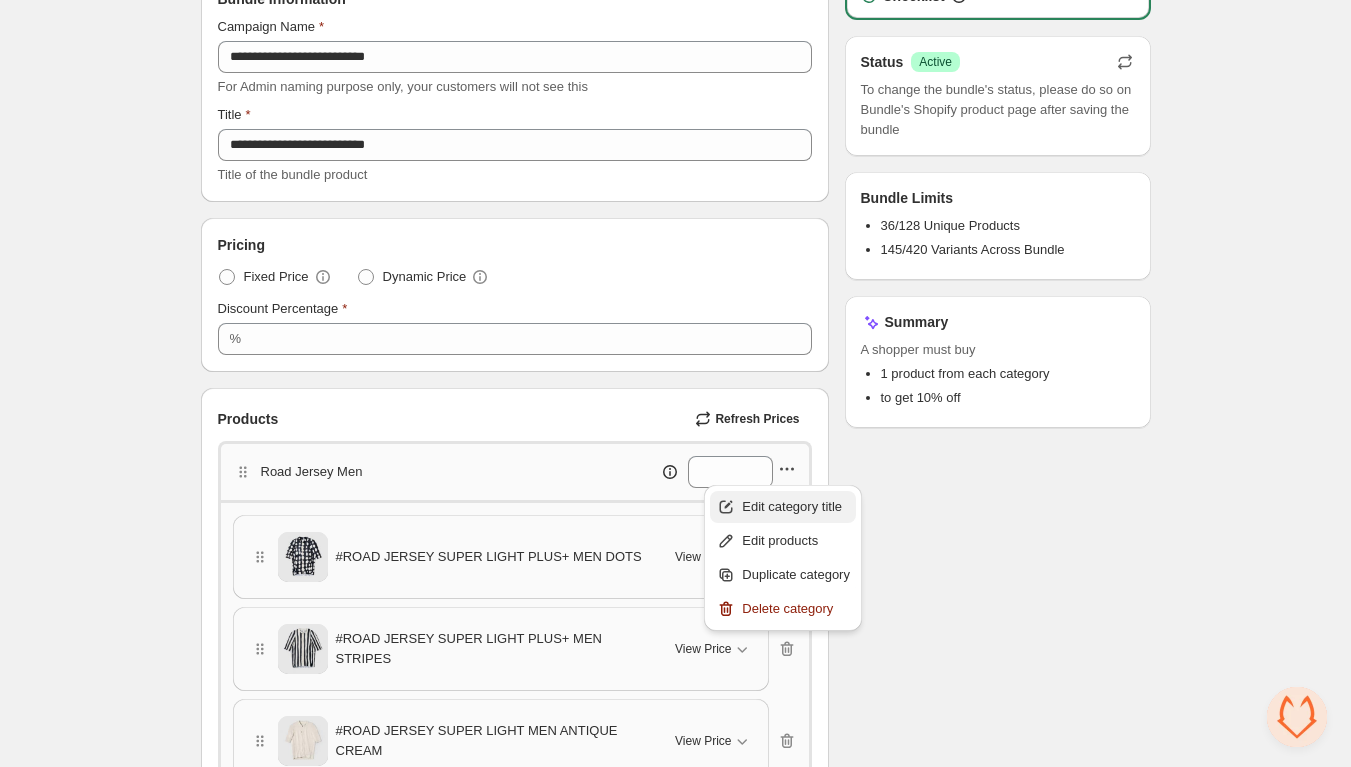 click on "Edit category title" at bounding box center (796, 507) 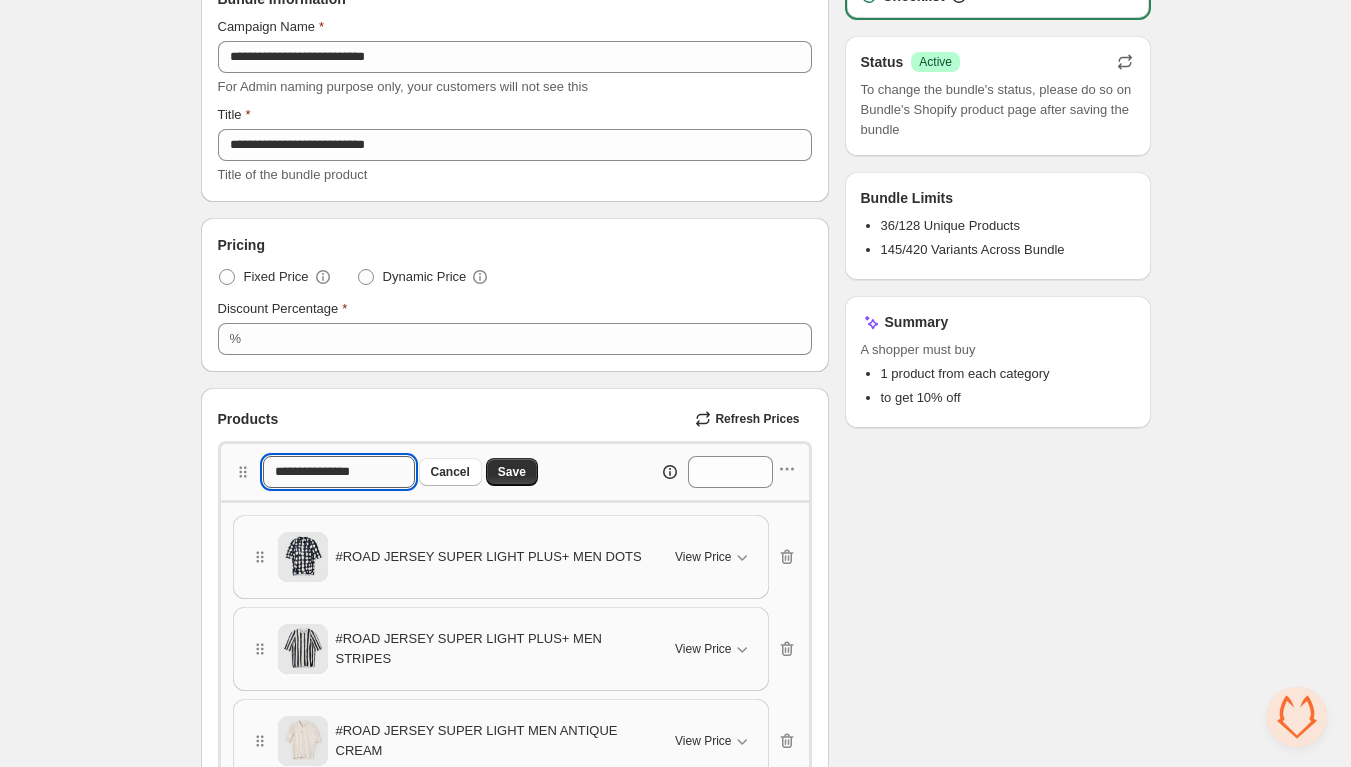 click on "**********" at bounding box center [338, 472] 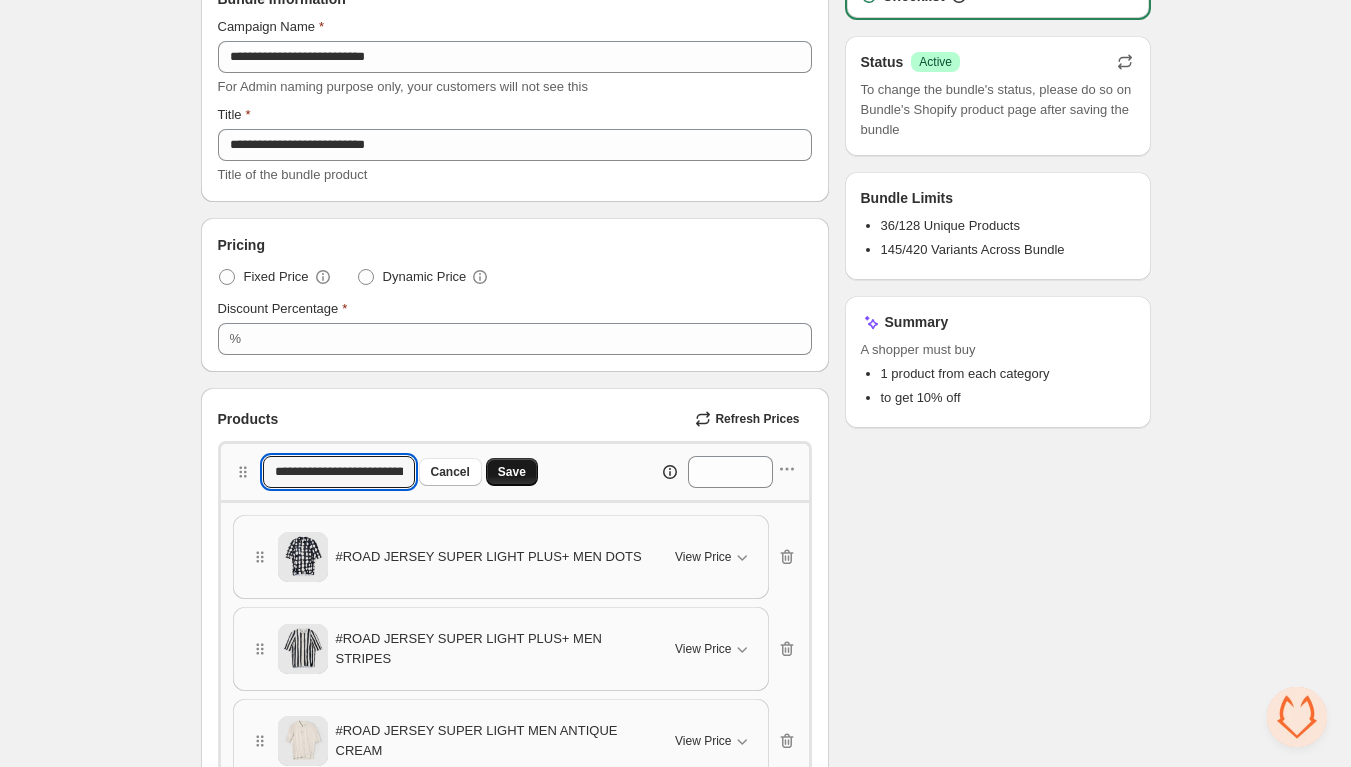 type on "**********" 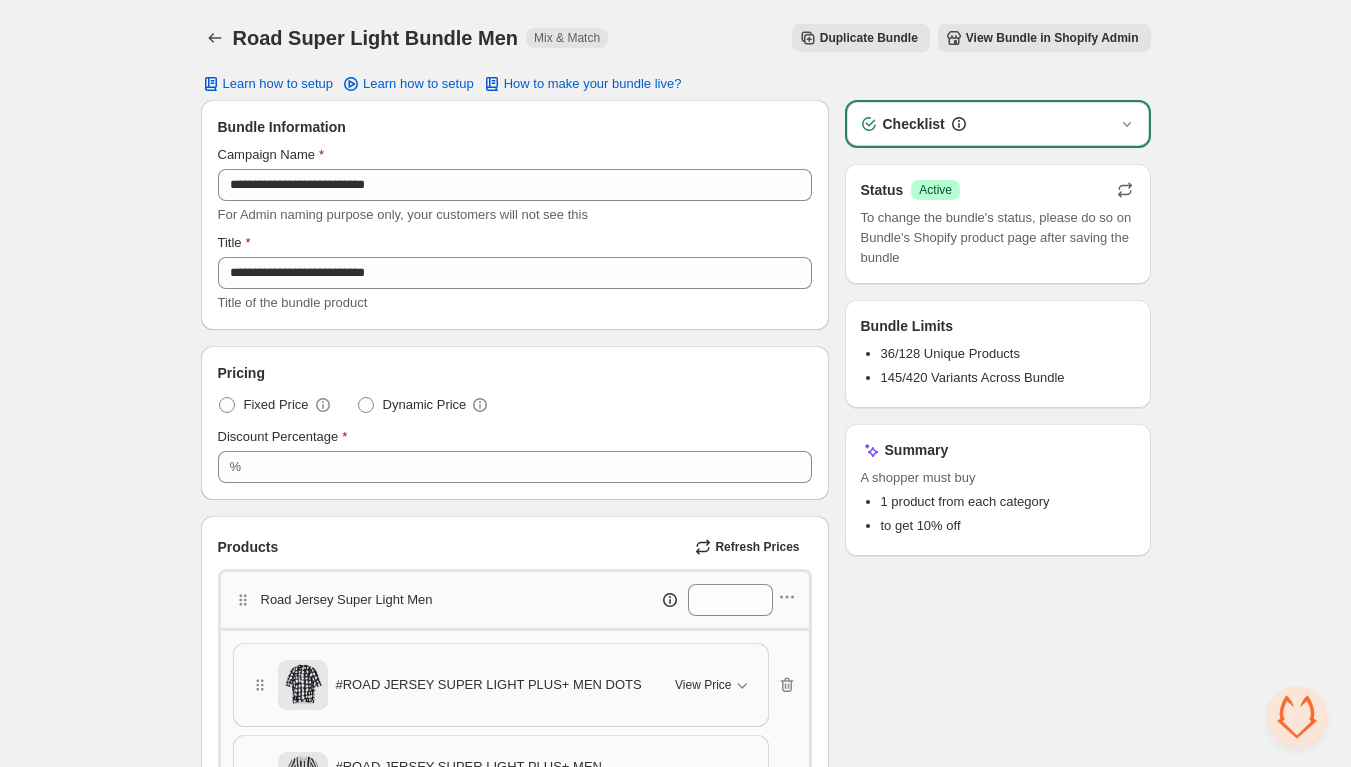 scroll, scrollTop: 0, scrollLeft: 0, axis: both 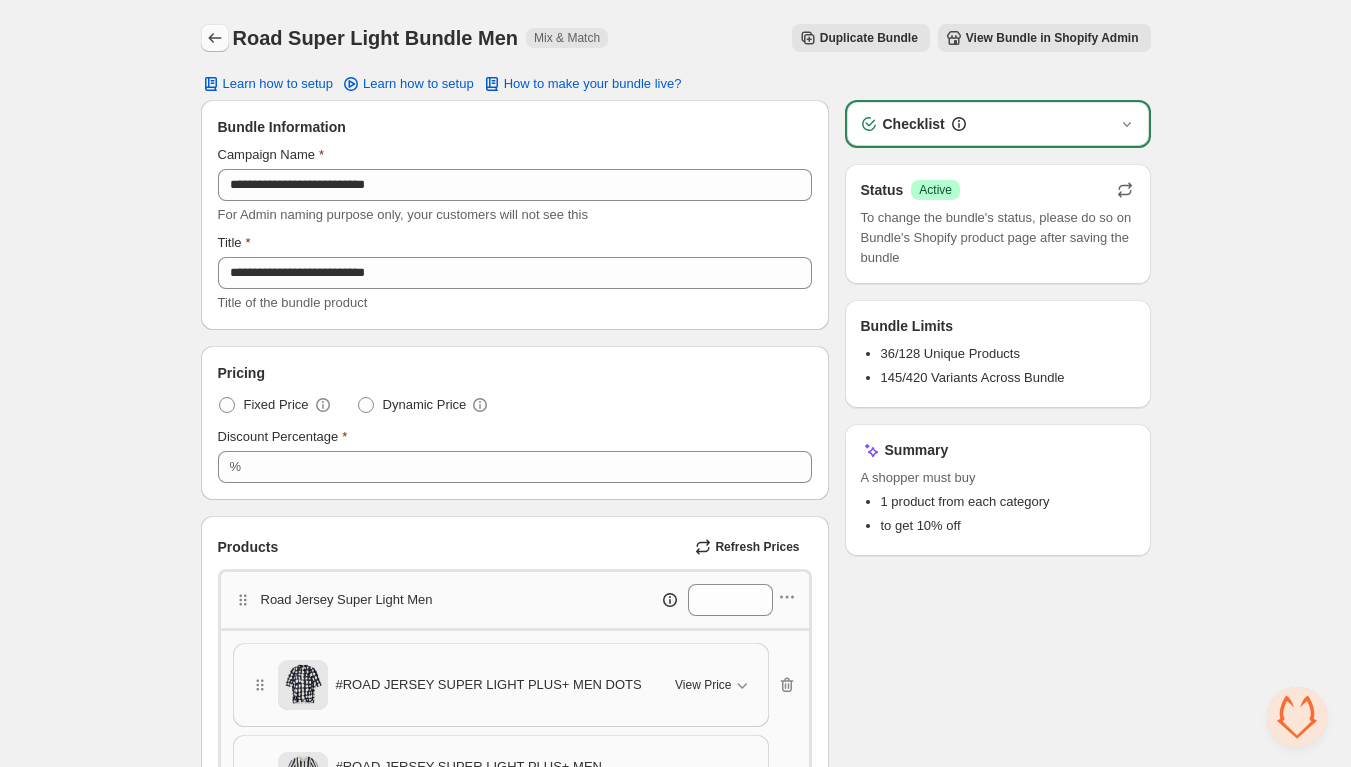 click at bounding box center (215, 38) 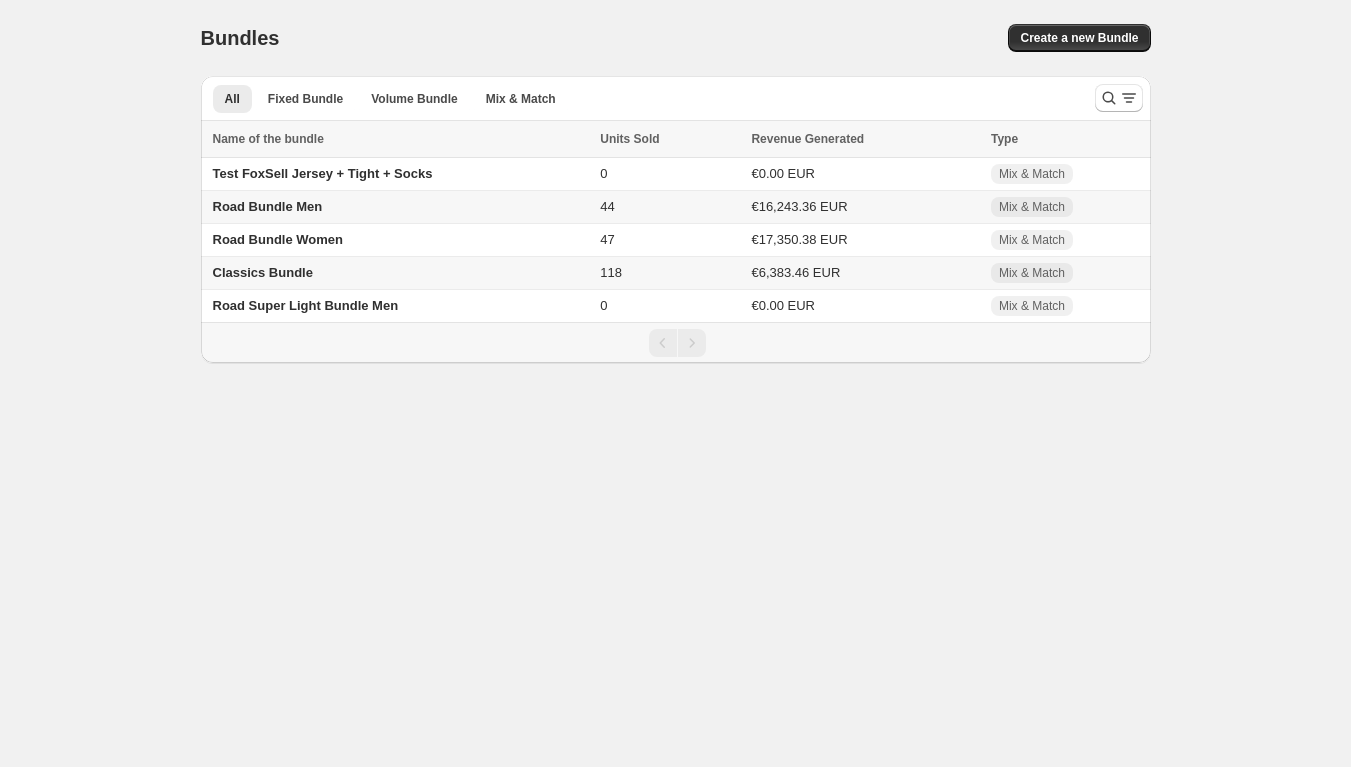 scroll, scrollTop: 0, scrollLeft: 0, axis: both 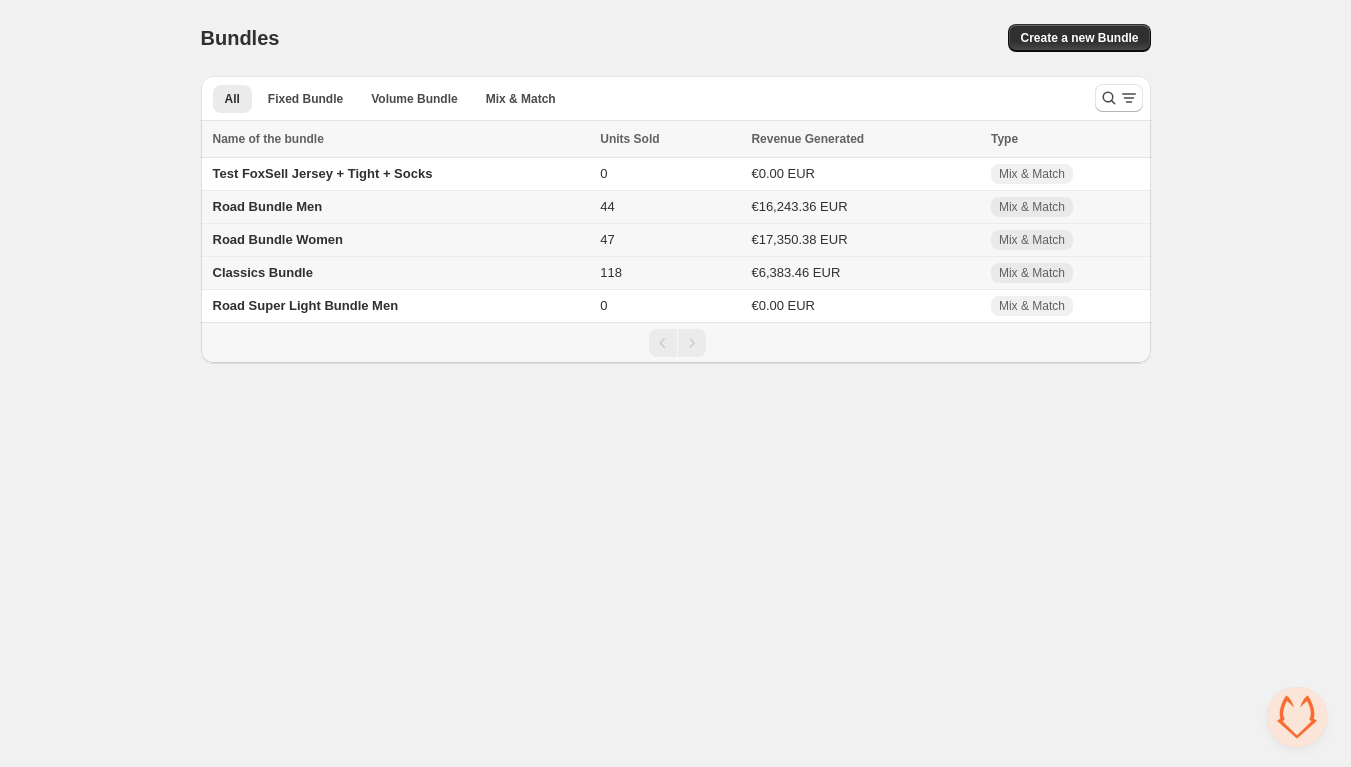 click on "Road Bundle Women" at bounding box center (278, 239) 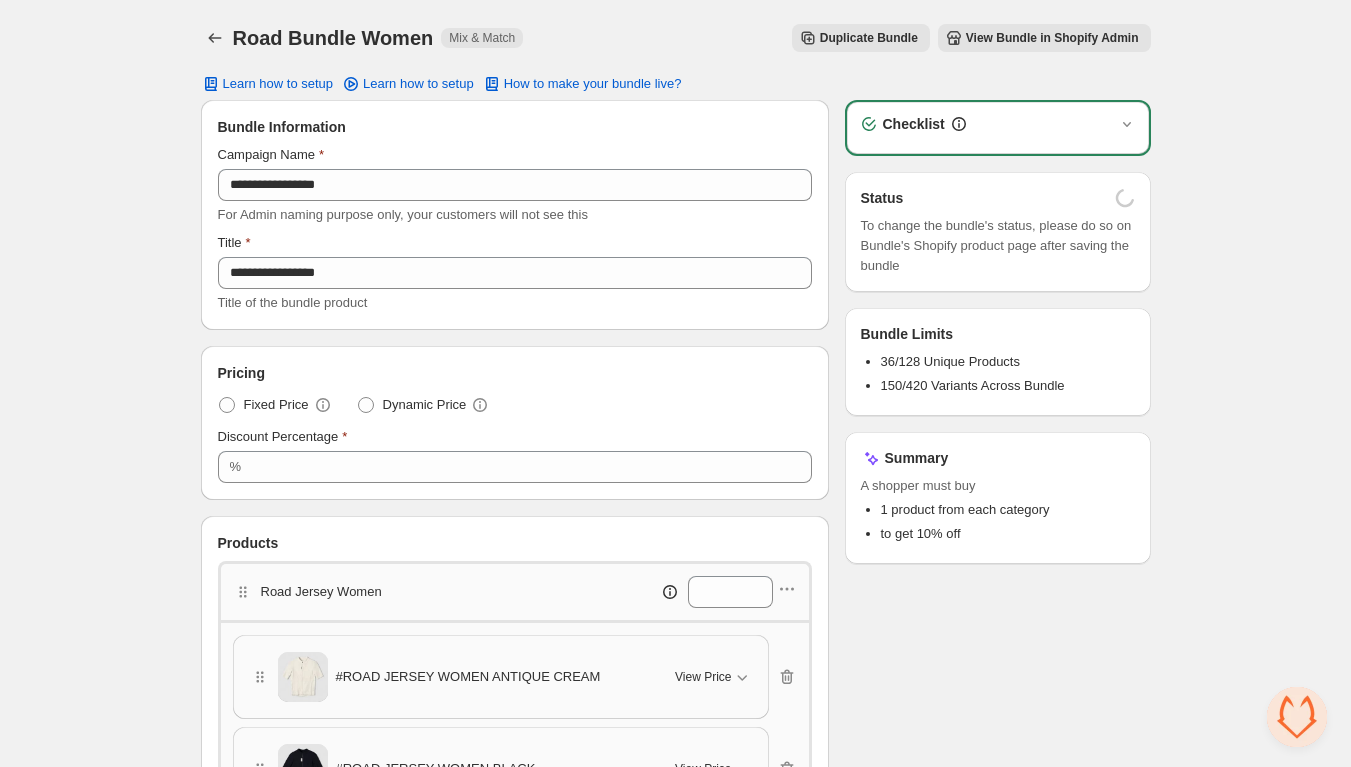 scroll, scrollTop: 0, scrollLeft: 0, axis: both 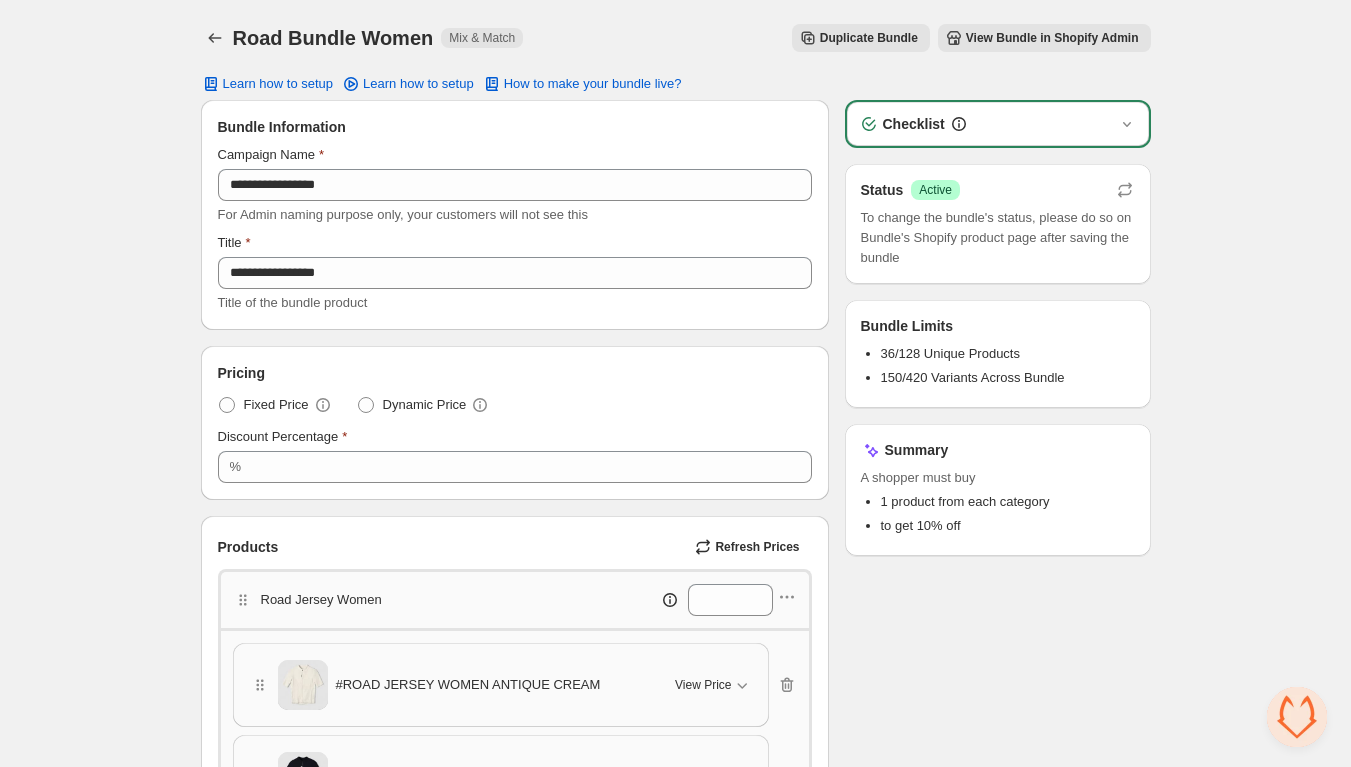 click on "Duplicate Bundle" at bounding box center (869, 38) 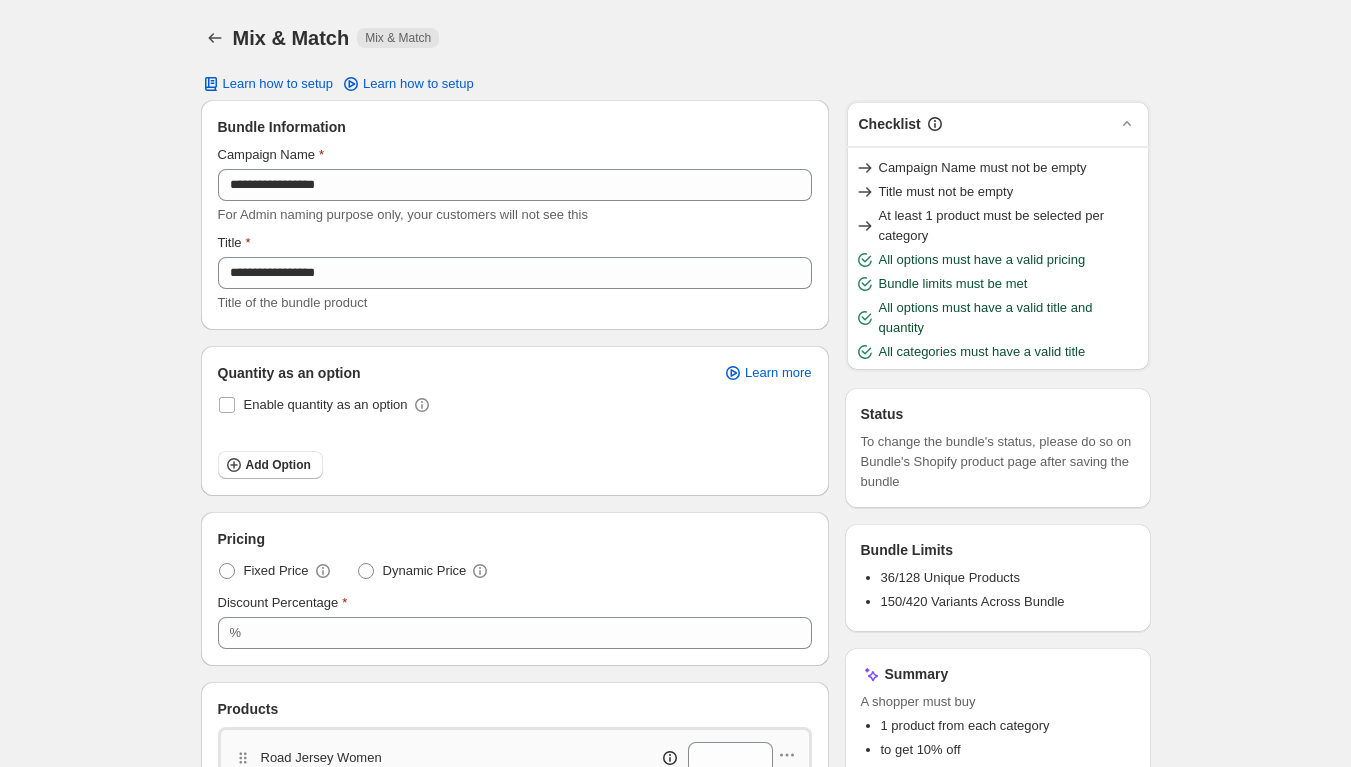 scroll, scrollTop: 0, scrollLeft: 0, axis: both 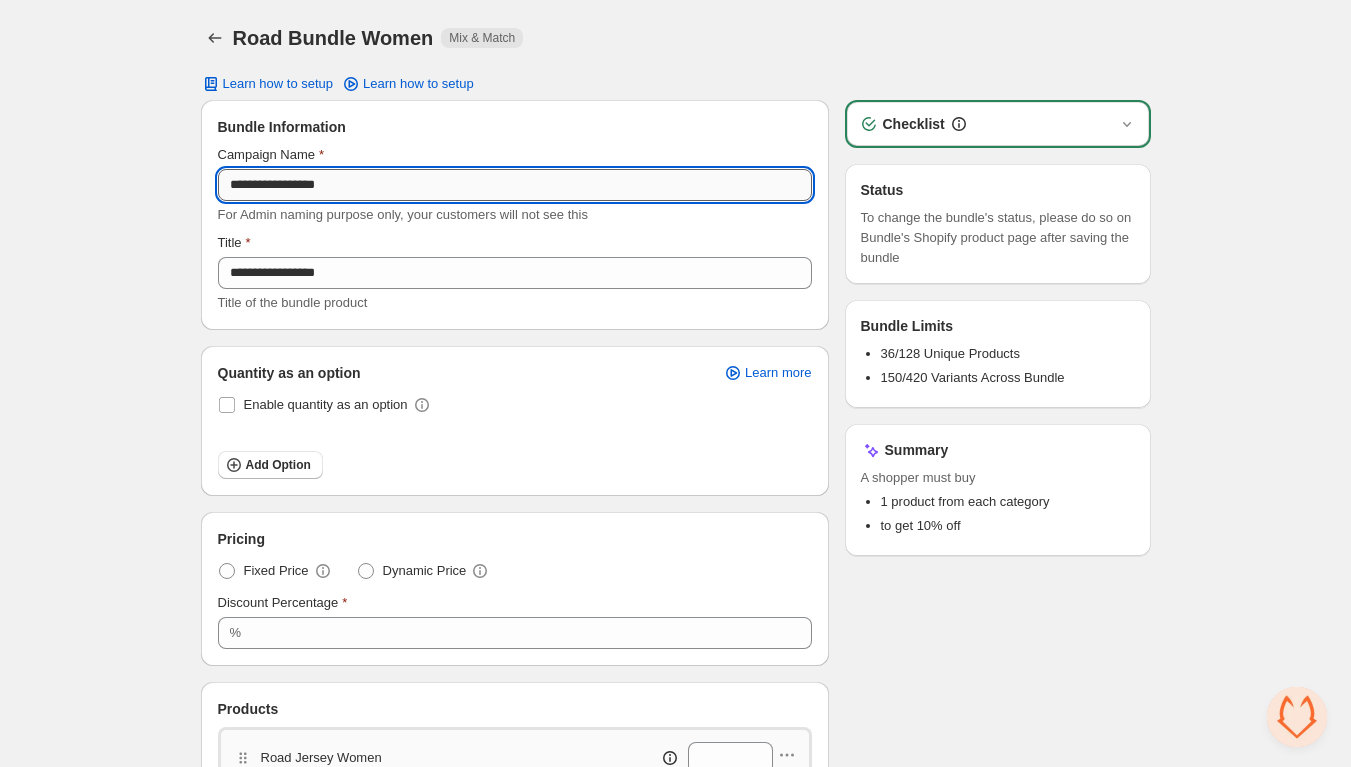 click on "**********" at bounding box center (515, 185) 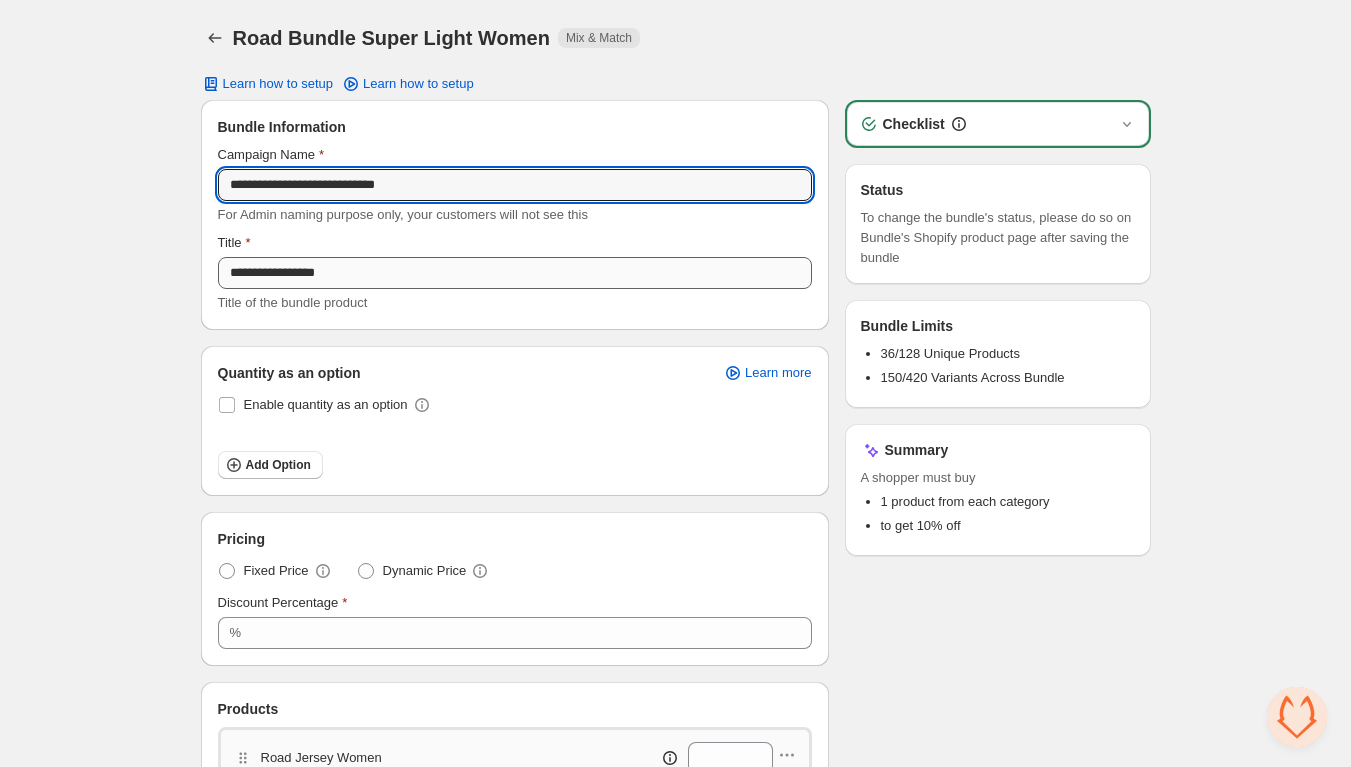type on "**********" 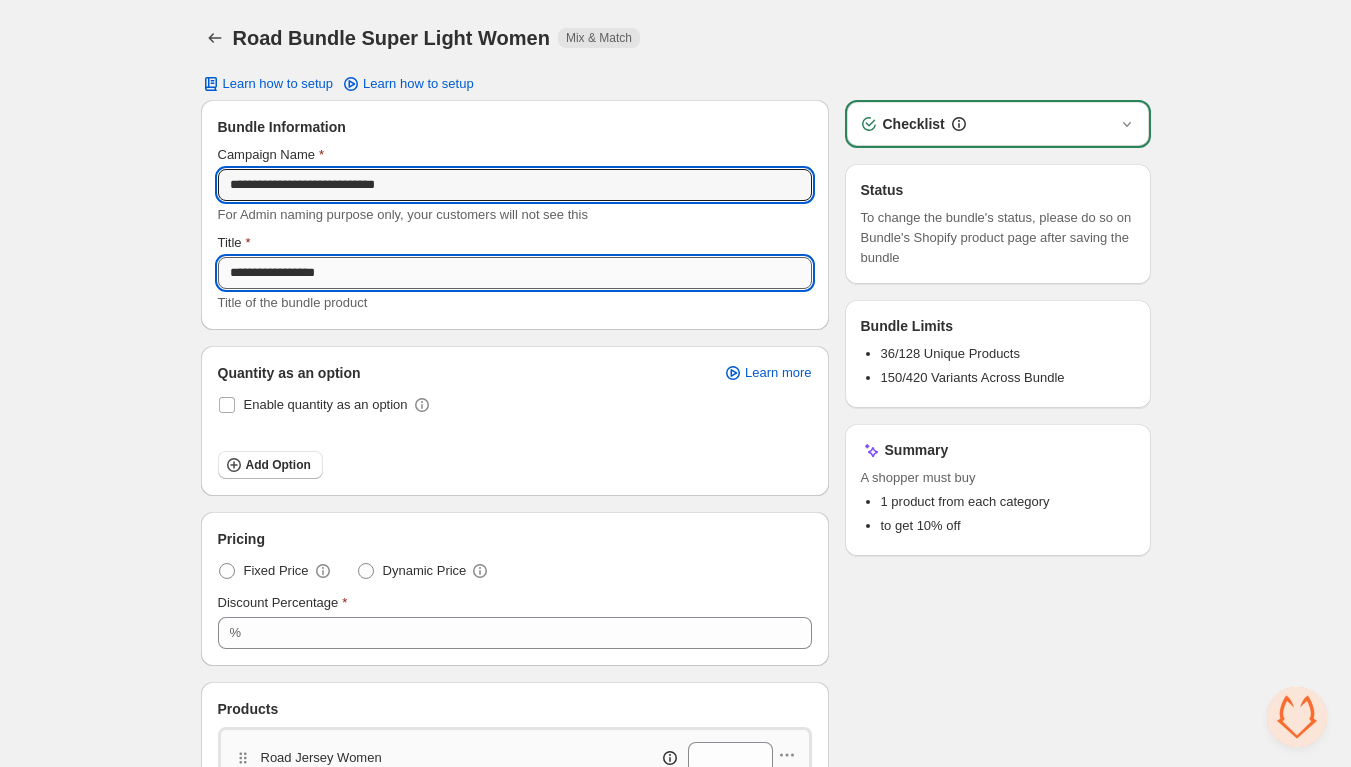 click on "**********" at bounding box center (515, 273) 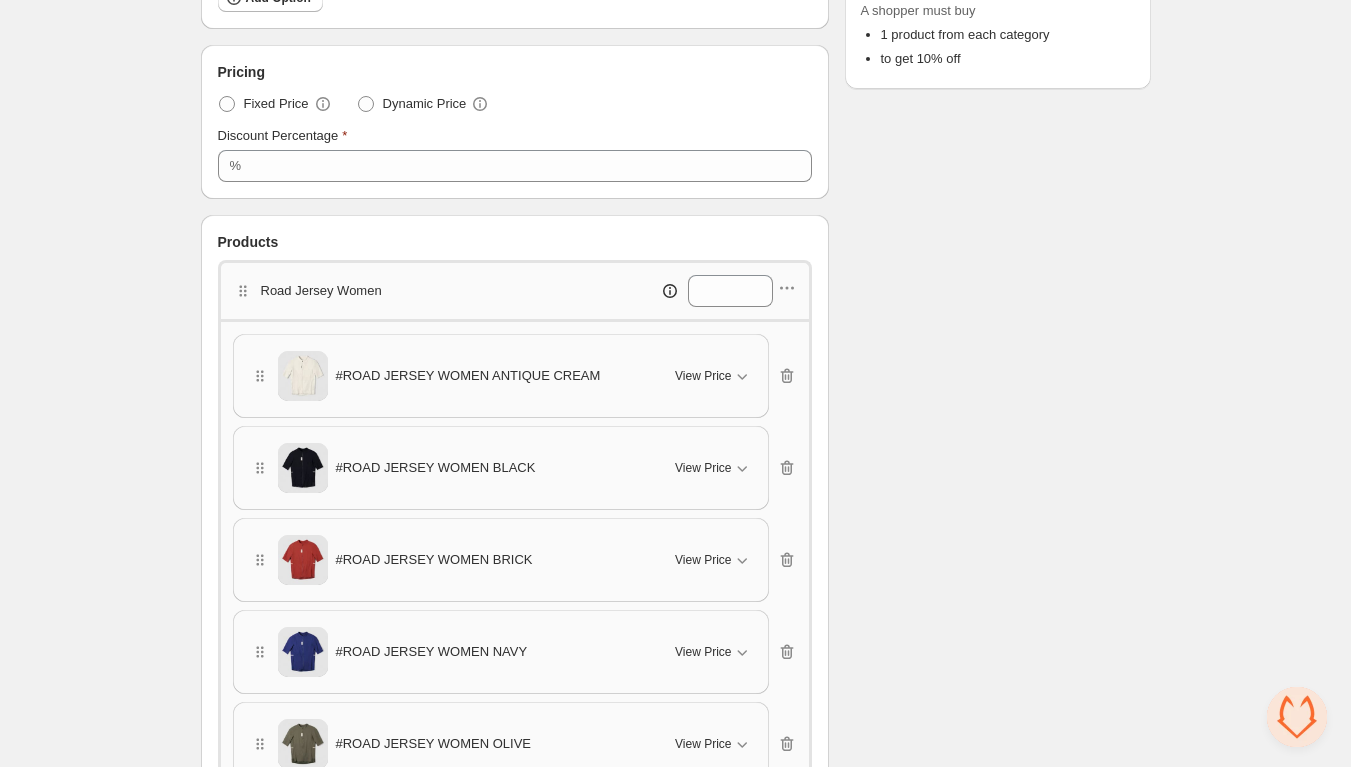 scroll, scrollTop: 471, scrollLeft: 0, axis: vertical 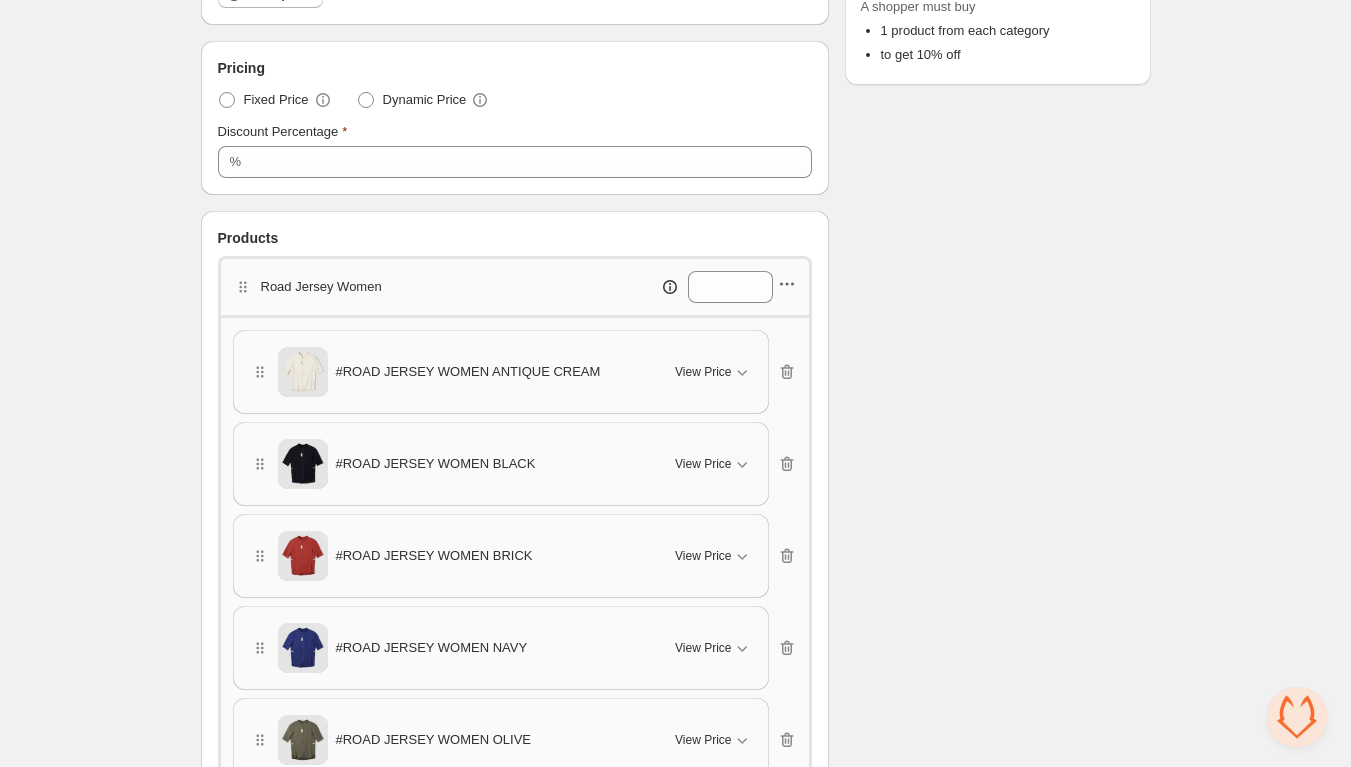 type on "**********" 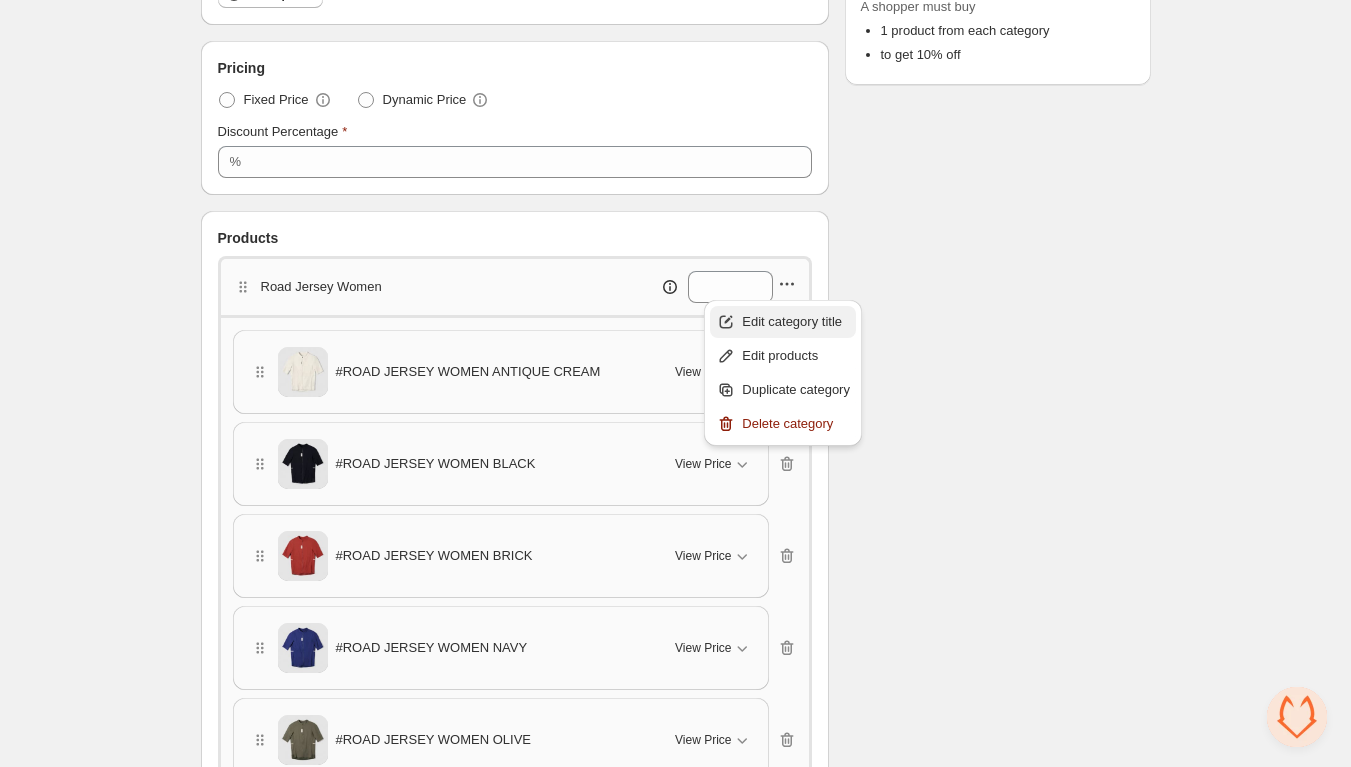 click on "Edit category title" at bounding box center [796, 322] 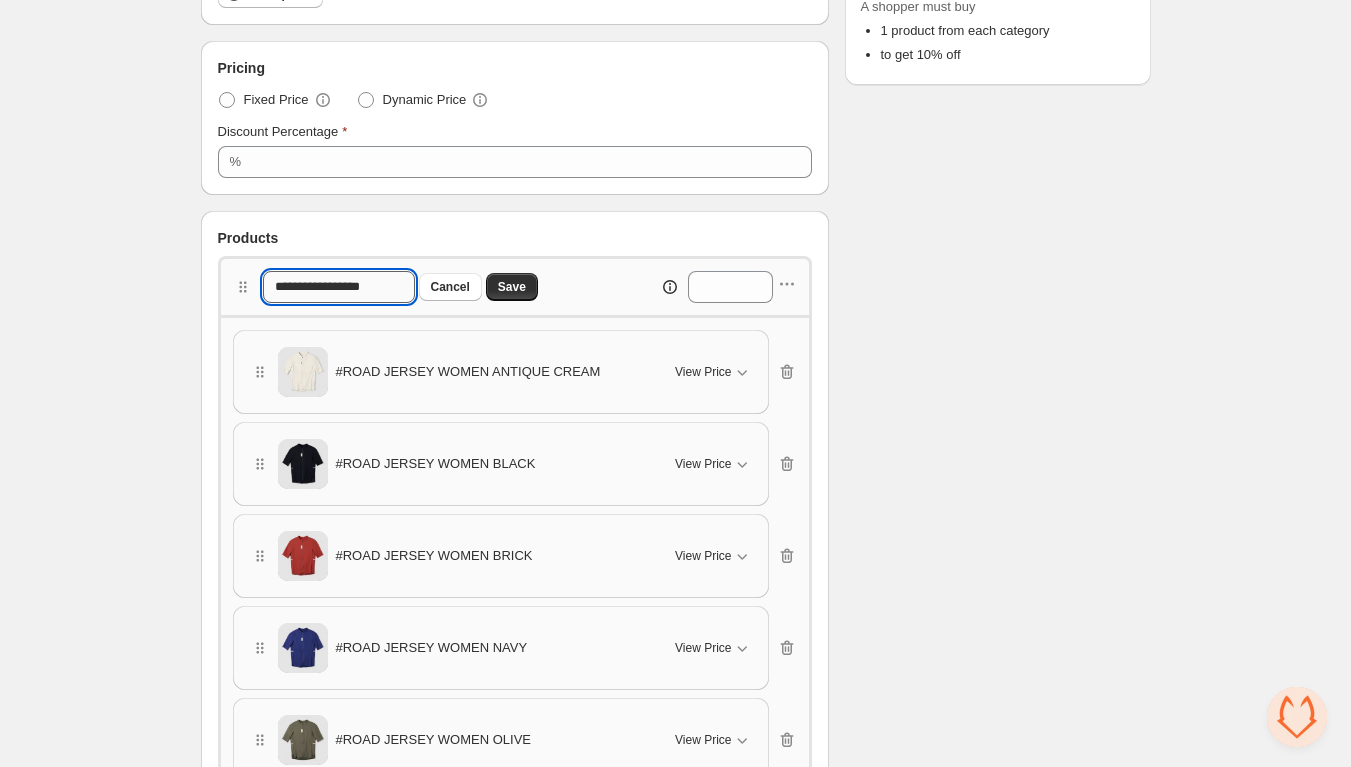 drag, startPoint x: 353, startPoint y: 287, endPoint x: 363, endPoint y: 294, distance: 12.206555 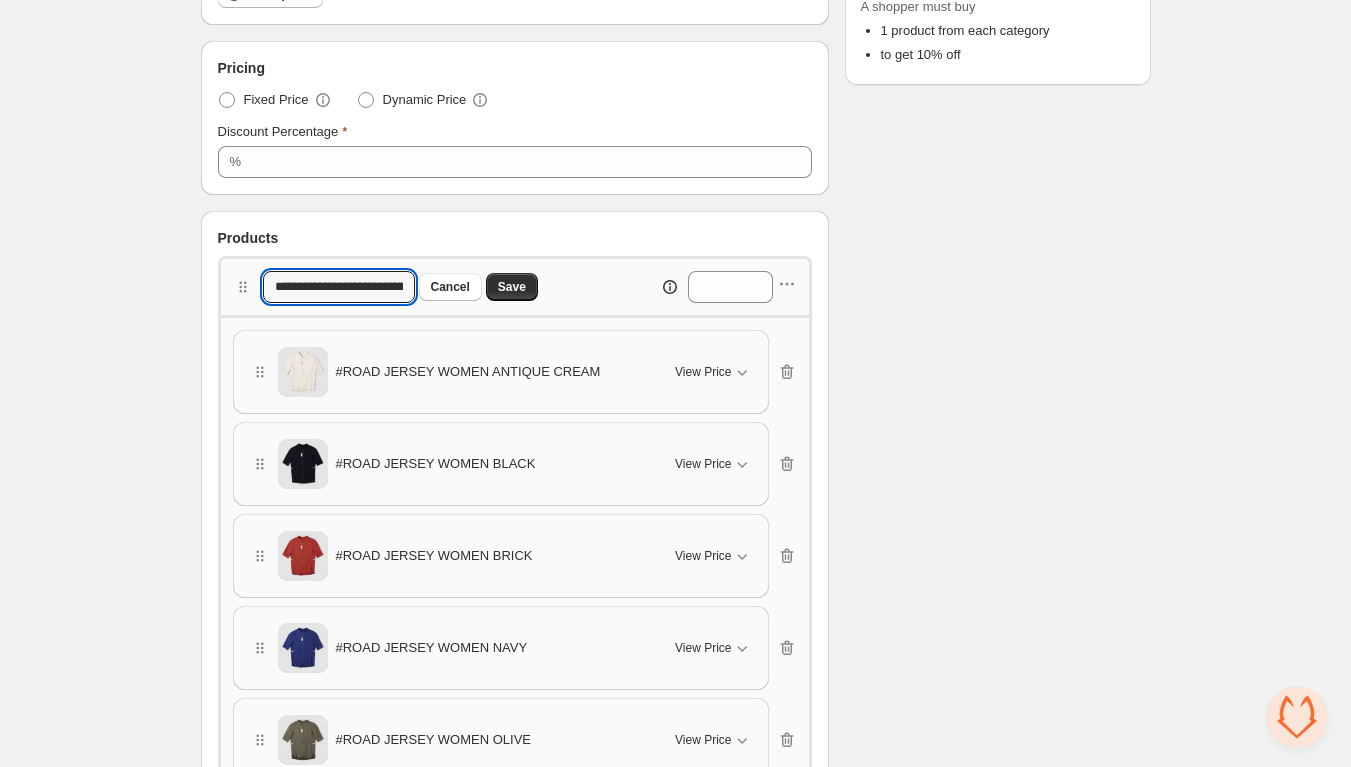 type on "**********" 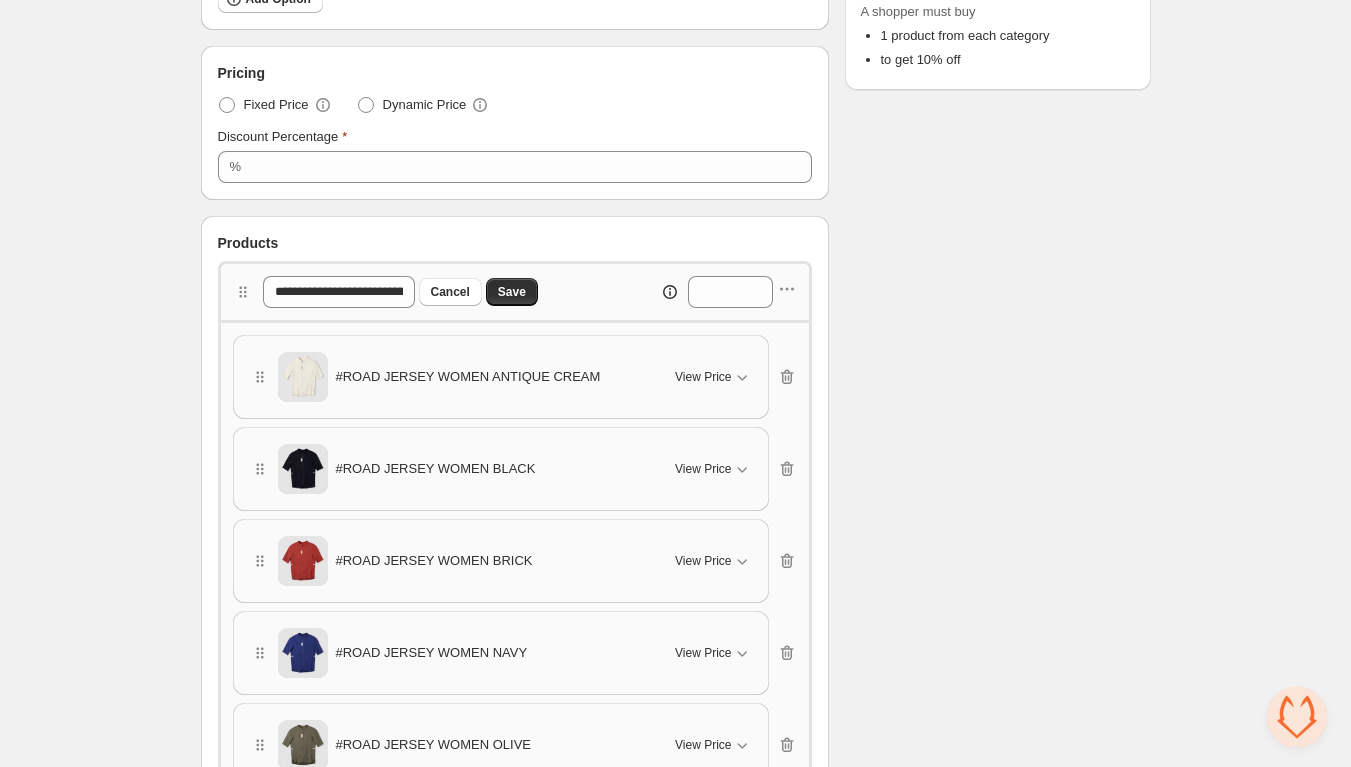 click on "Checklist Status To change the bundle's status, please do so on Bundle's Shopify product page after saving the bundle Bundle Limits 36/128 Unique Products 150/420 Variants Across Bundle Summary A shopper must buy 1 product from each category to get 10% off" at bounding box center (998, 1928) 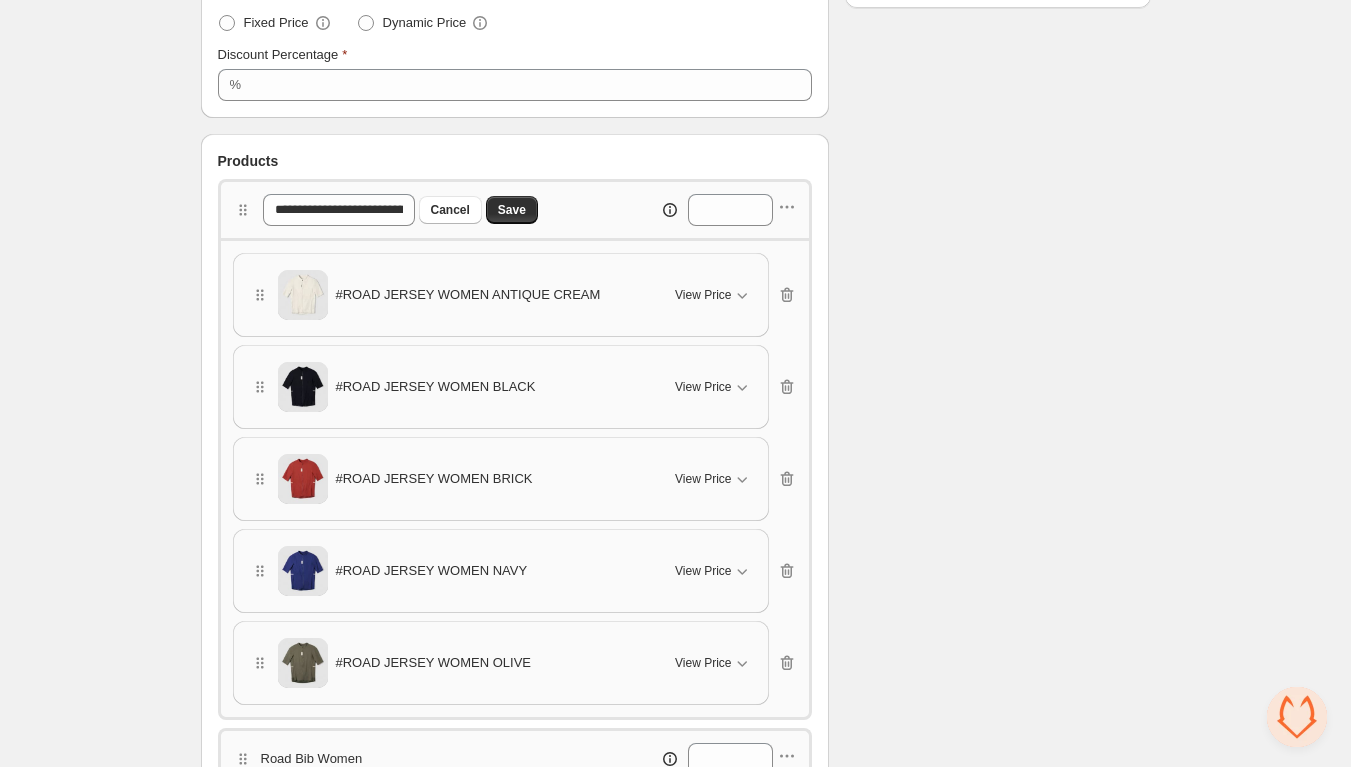 scroll, scrollTop: 571, scrollLeft: 0, axis: vertical 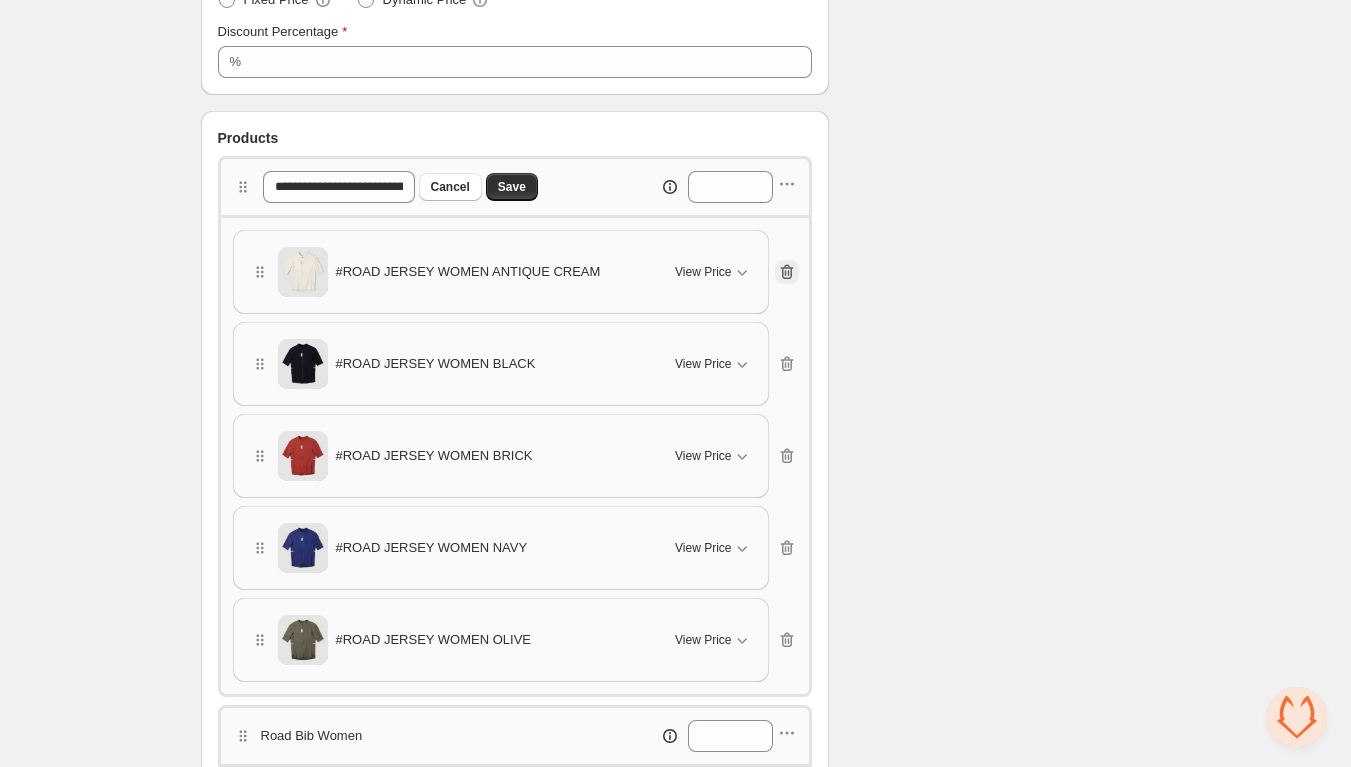 click at bounding box center (788, 273) 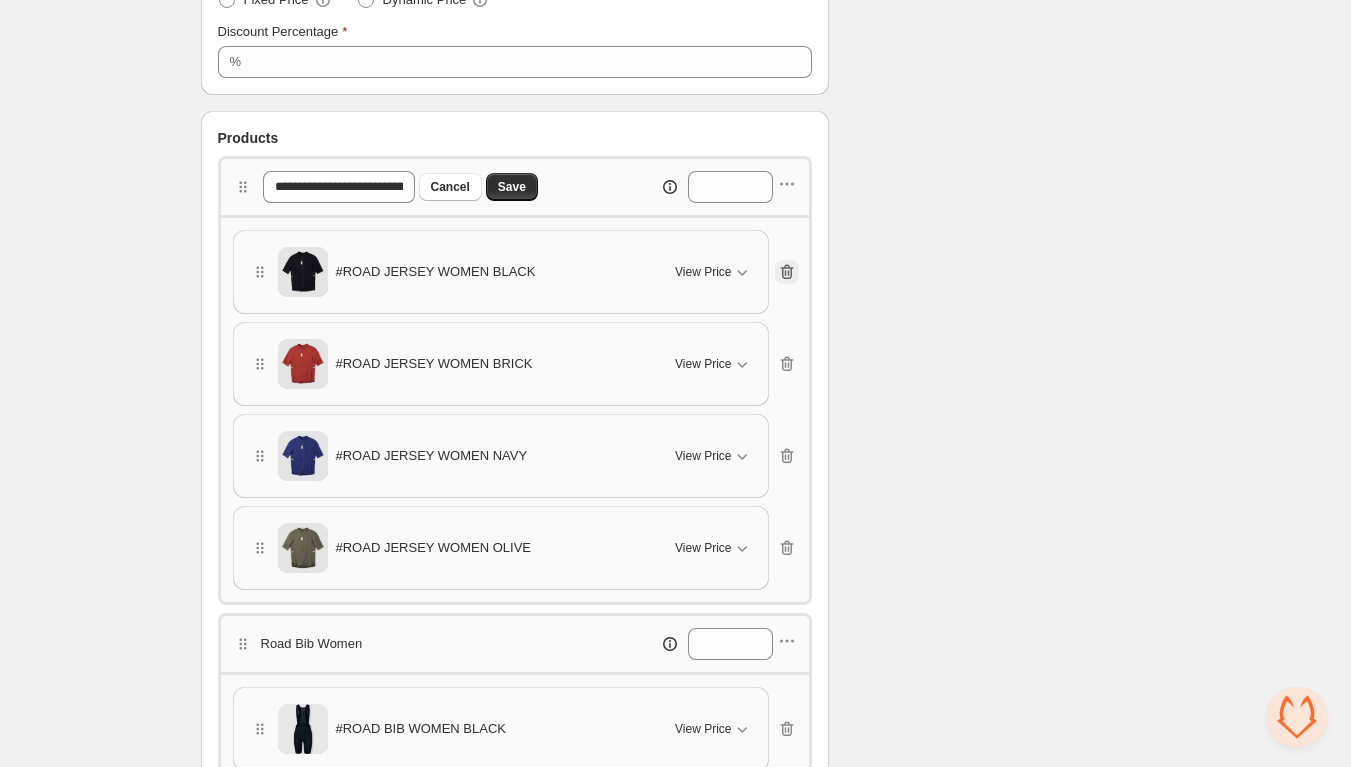 click at bounding box center [788, 273] 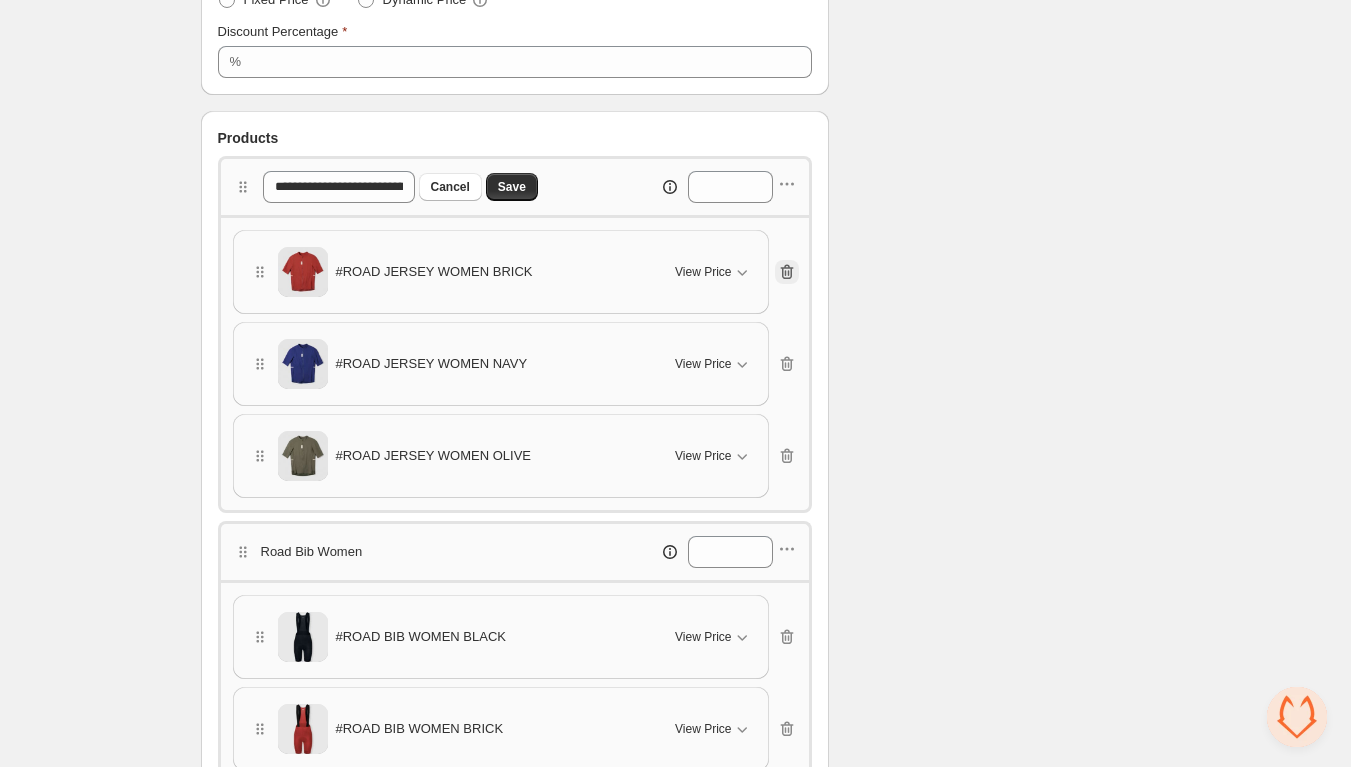 click at bounding box center (788, 273) 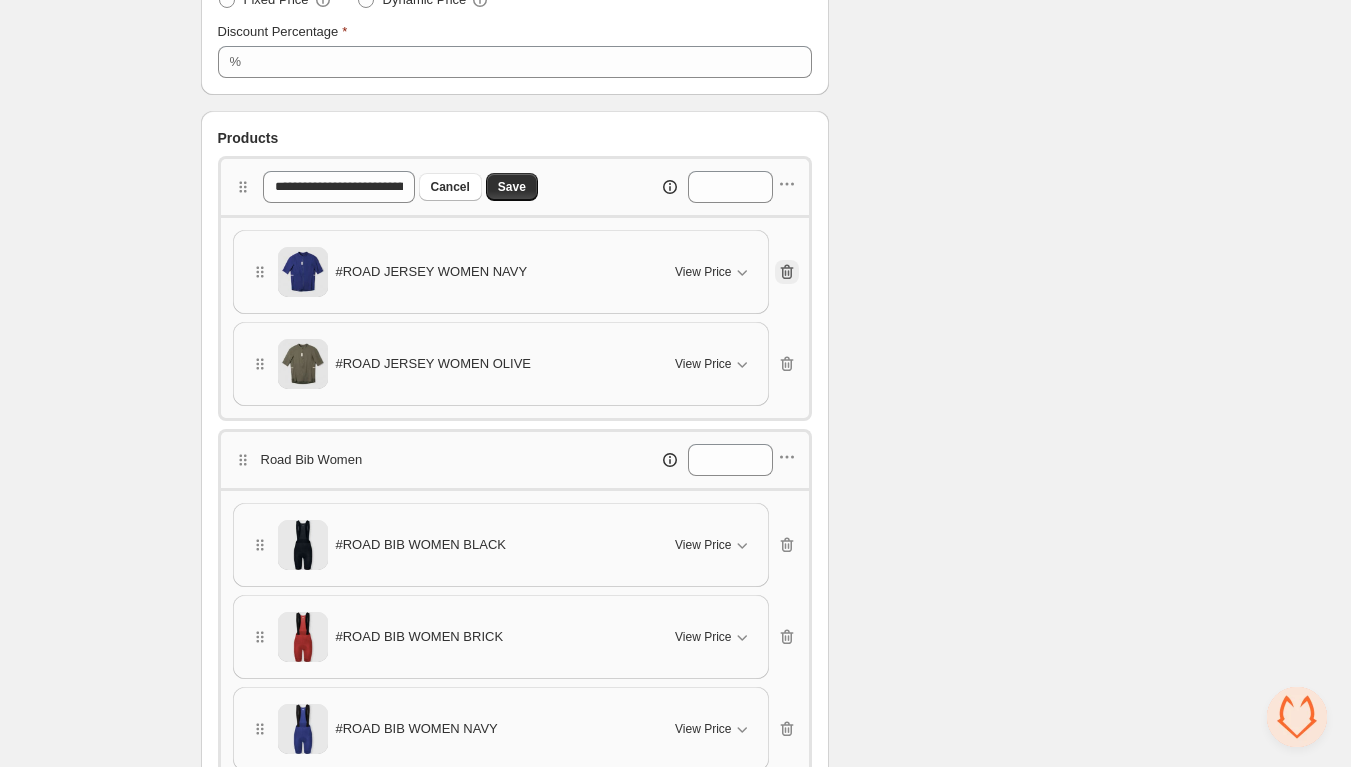 click at bounding box center (788, 273) 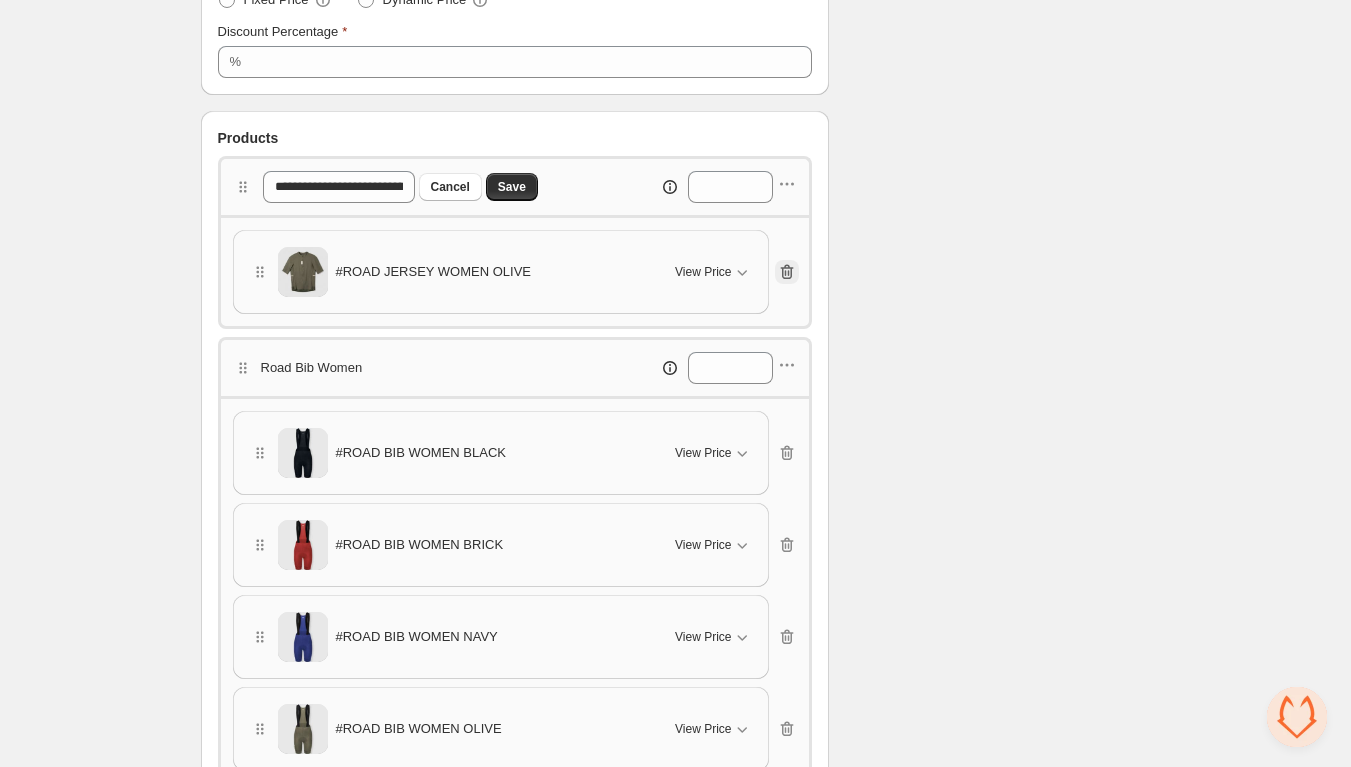 click at bounding box center [788, 273] 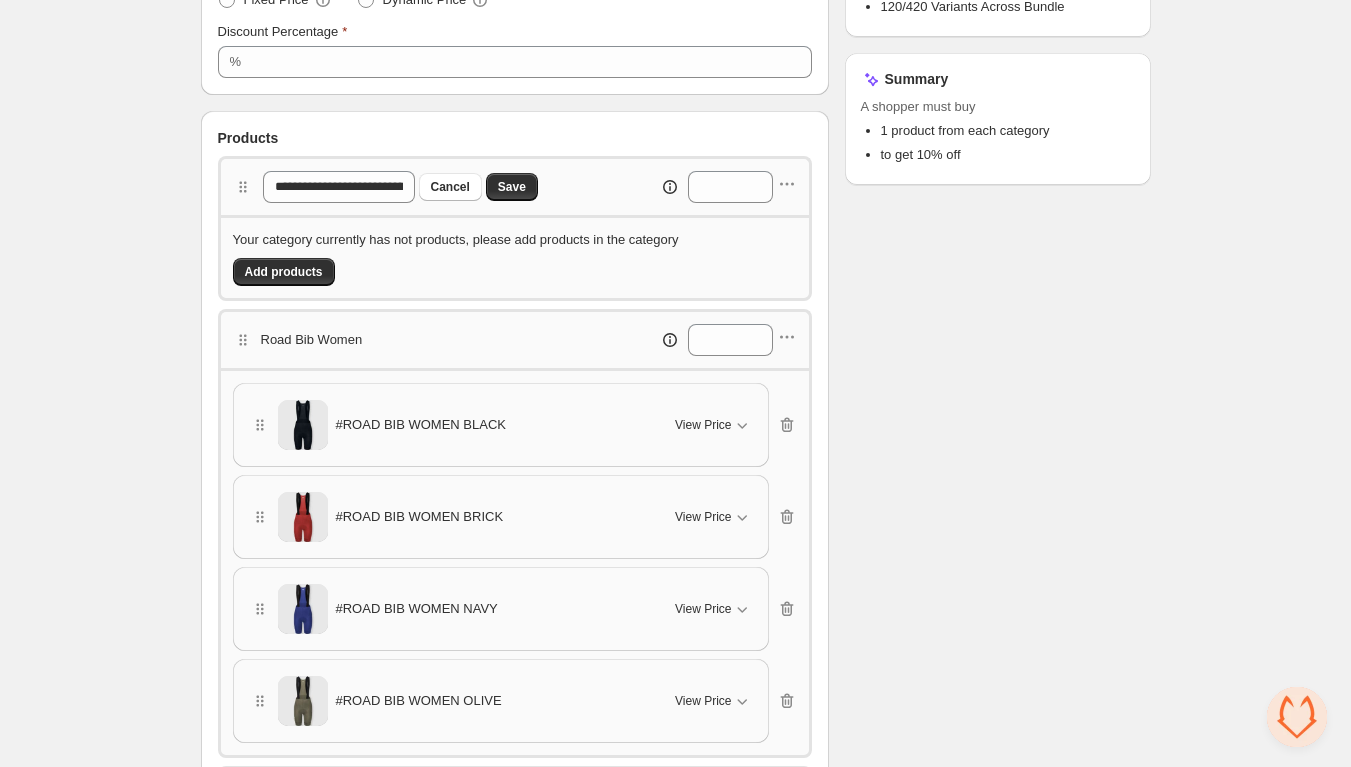 scroll, scrollTop: 570, scrollLeft: 0, axis: vertical 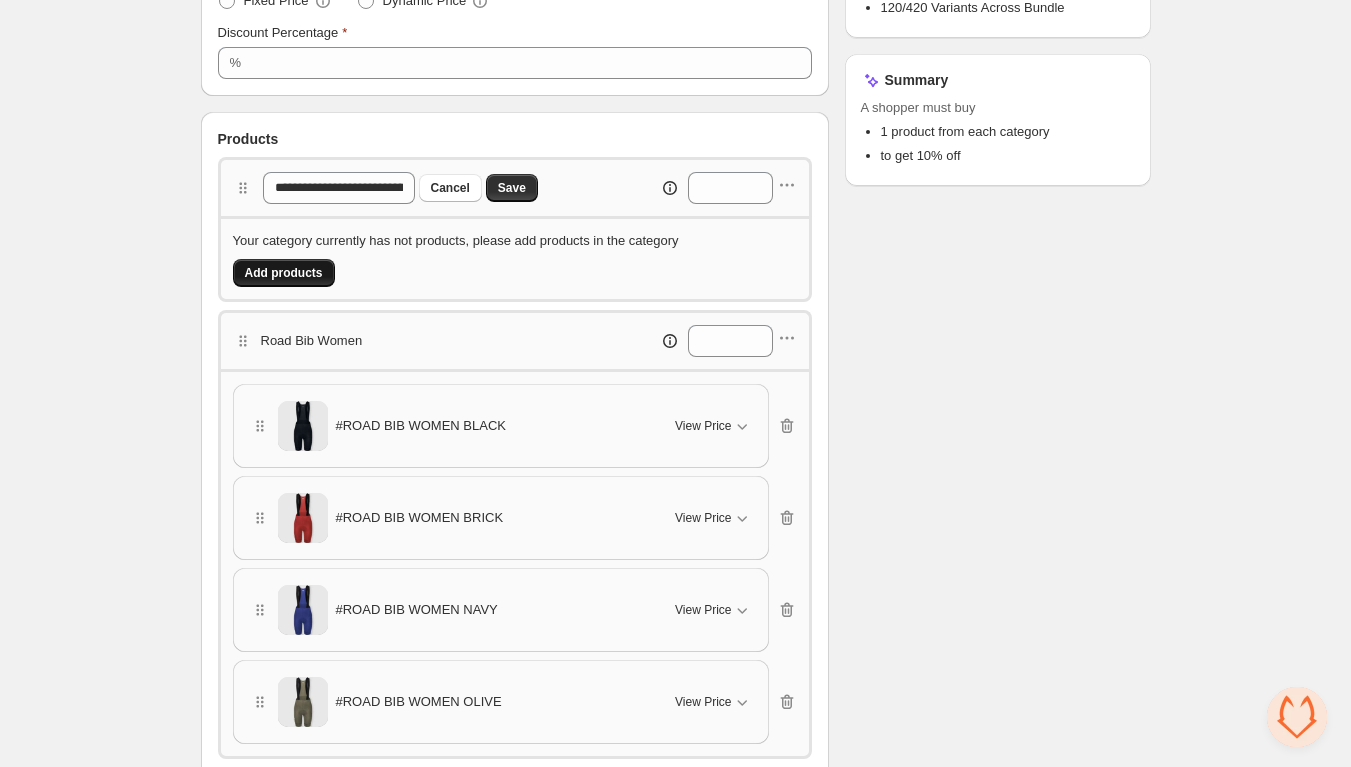 click on "Add products" at bounding box center [284, 273] 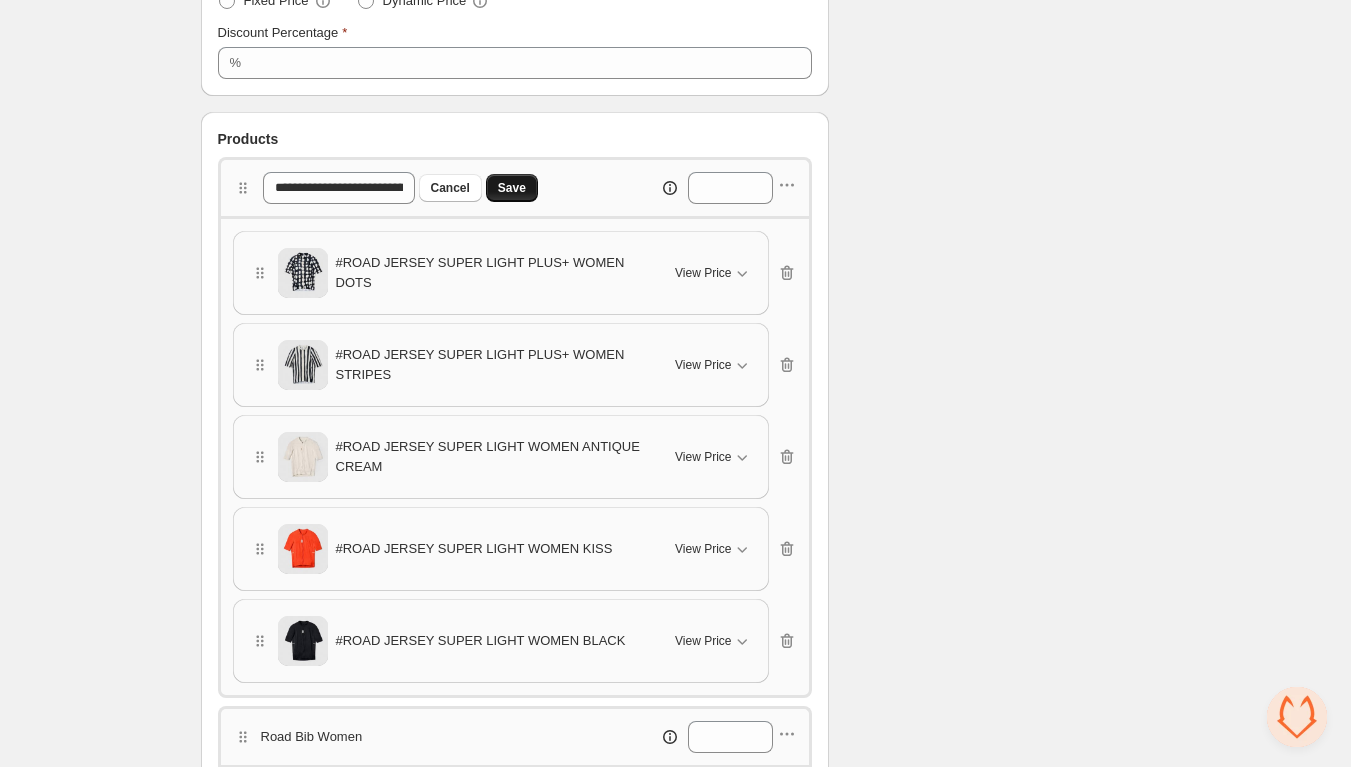 click on "Save" at bounding box center [512, 188] 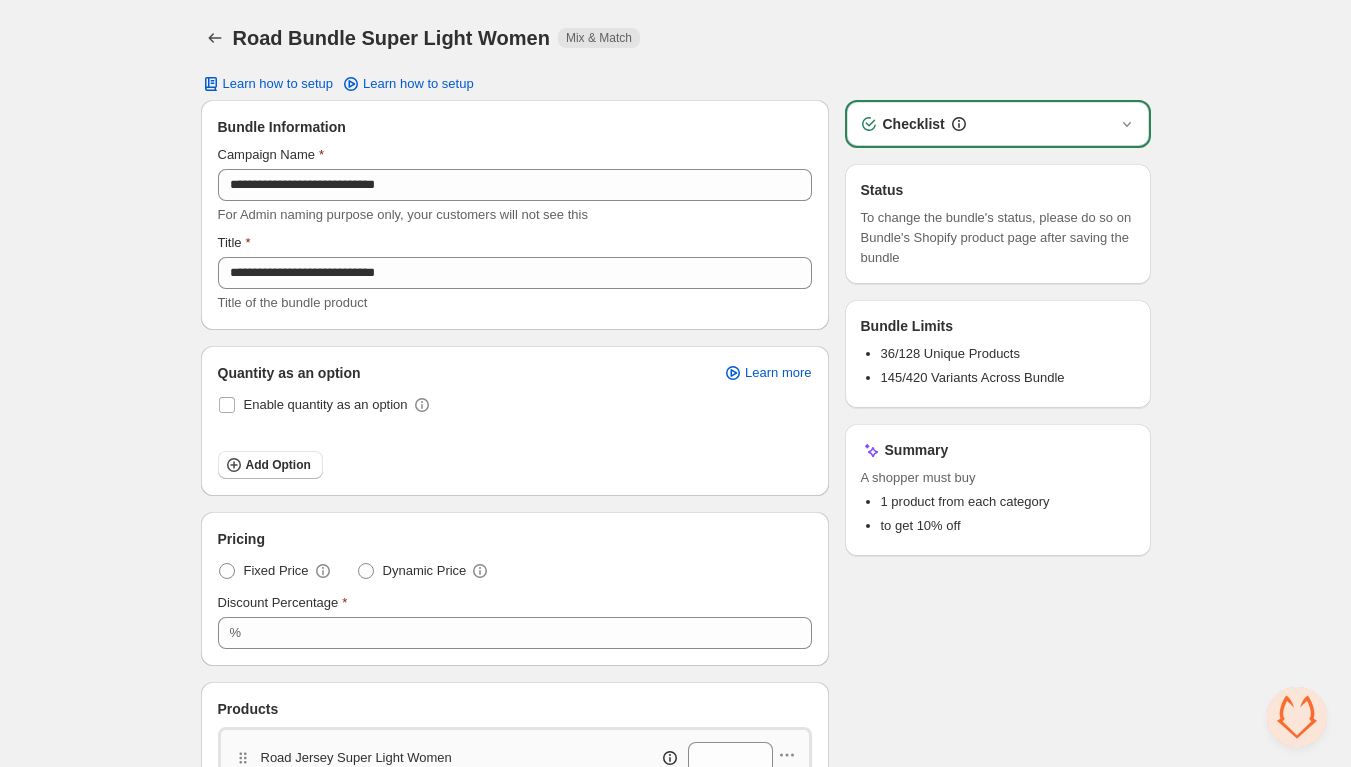 scroll, scrollTop: 0, scrollLeft: 0, axis: both 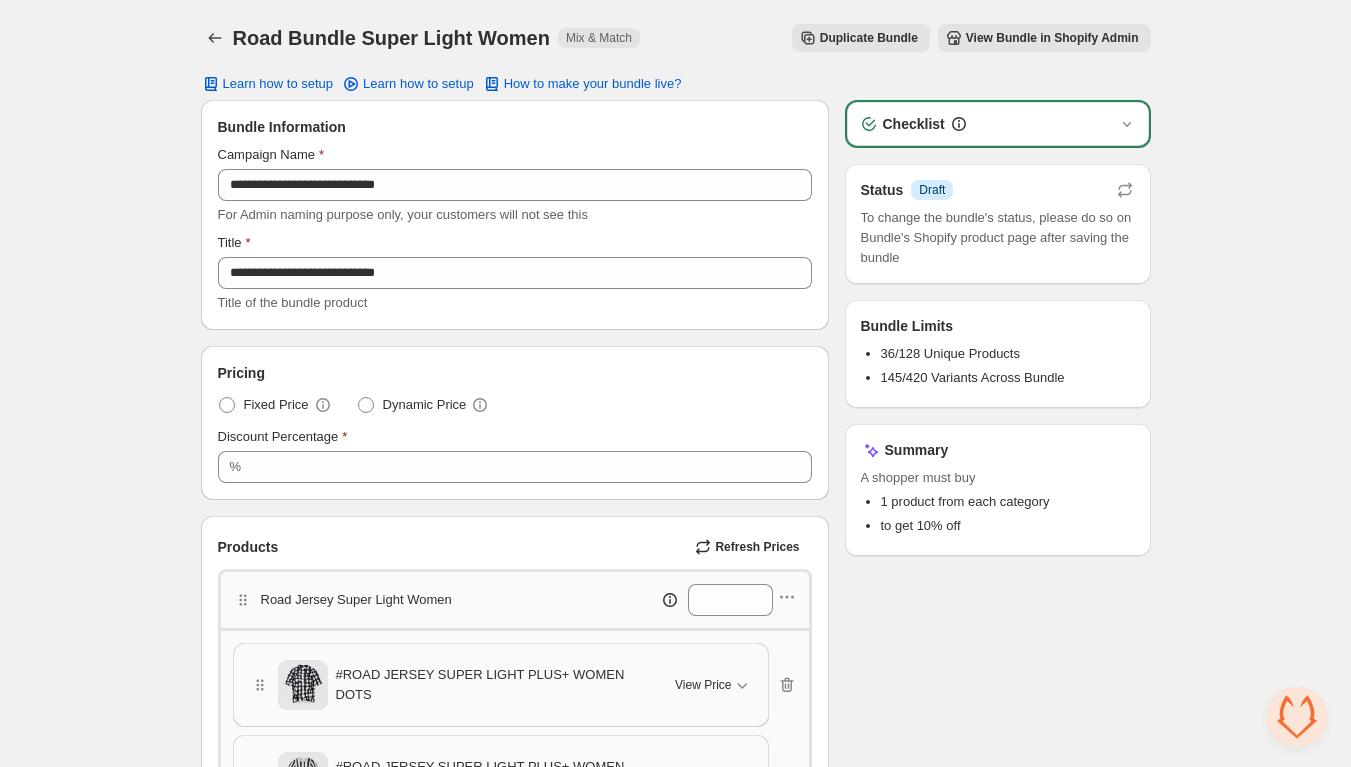 click on "View Bundle in Shopify Admin" at bounding box center (869, 38) 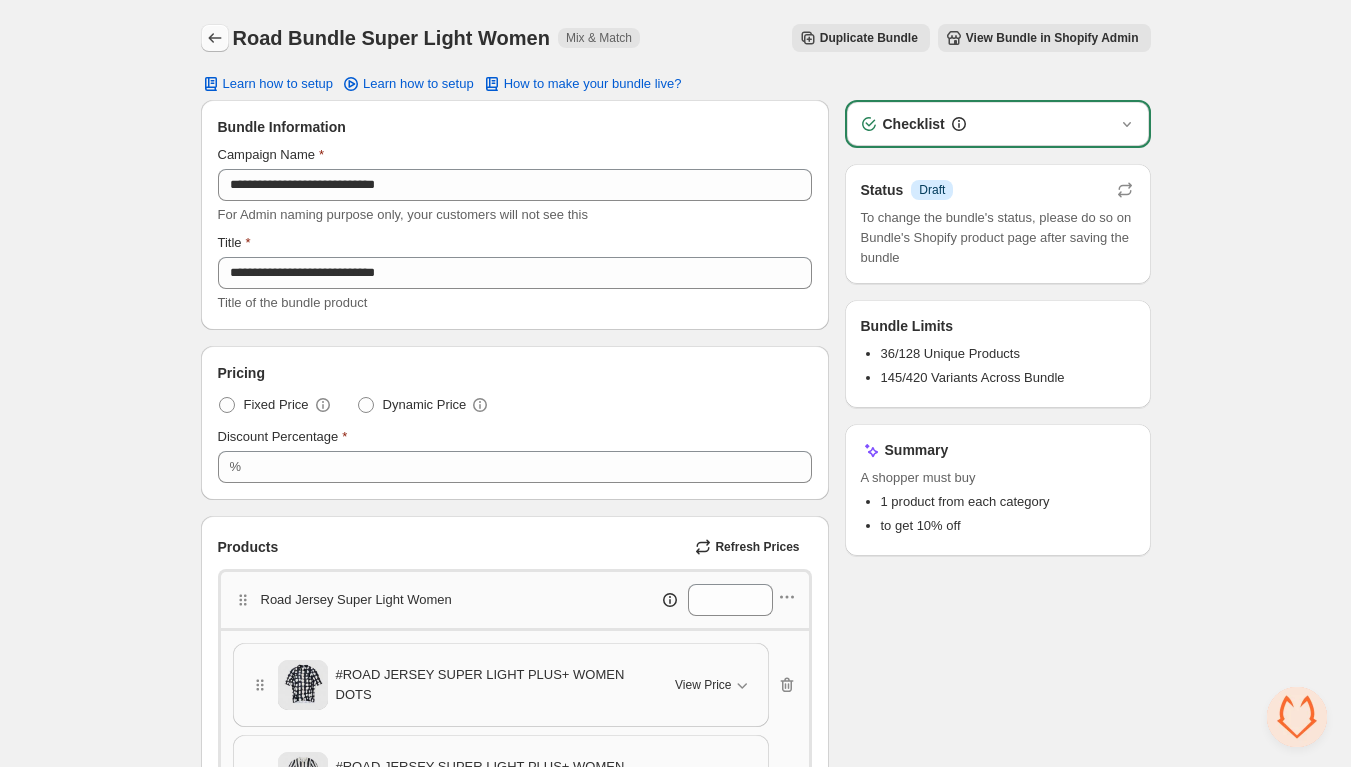click at bounding box center [215, 38] 